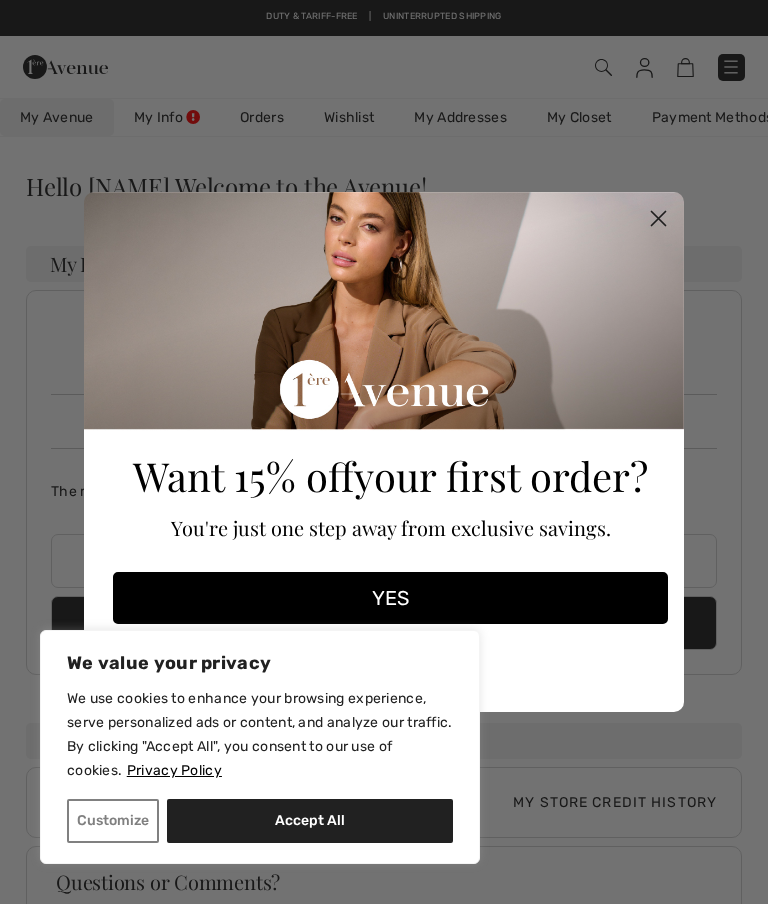 scroll, scrollTop: 0, scrollLeft: 0, axis: both 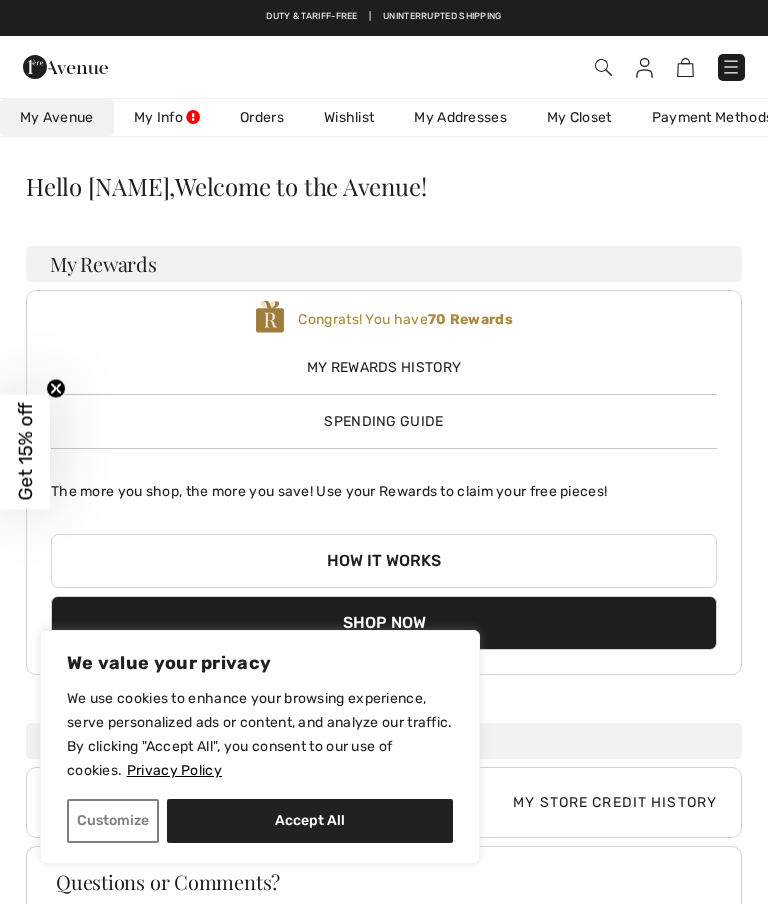 click on "Accept All" at bounding box center [310, 821] 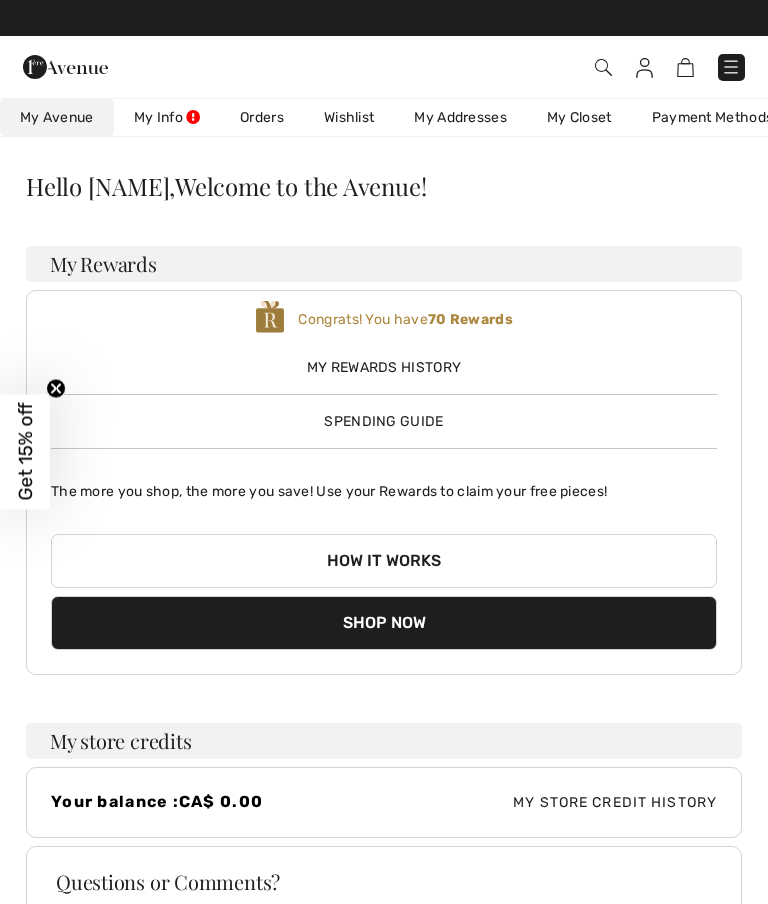 checkbox on "true" 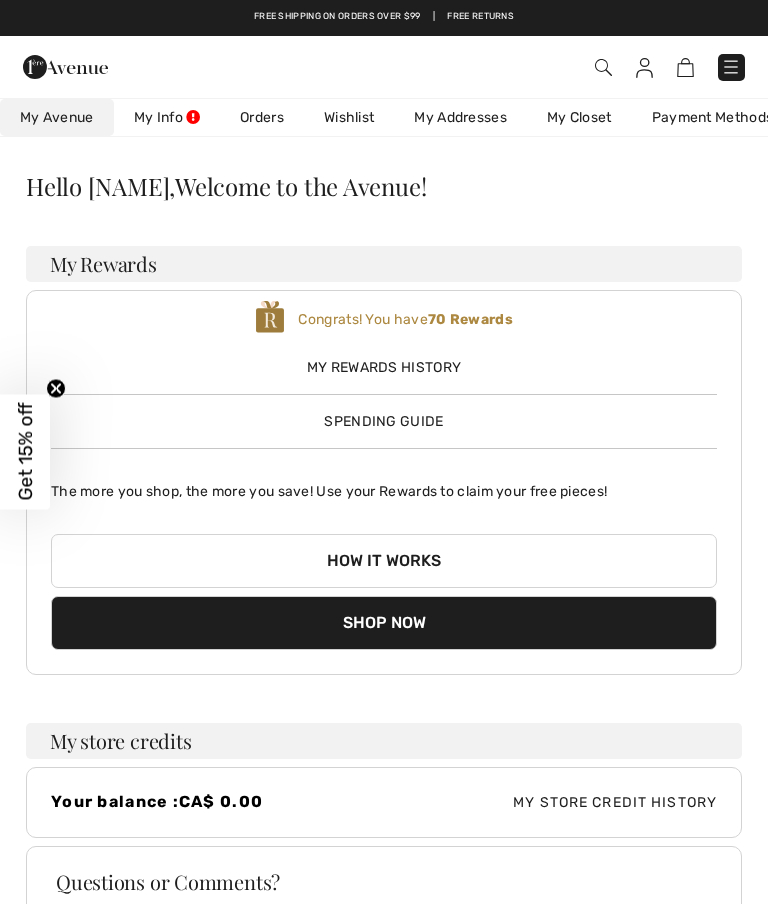 click at bounding box center [685, 67] 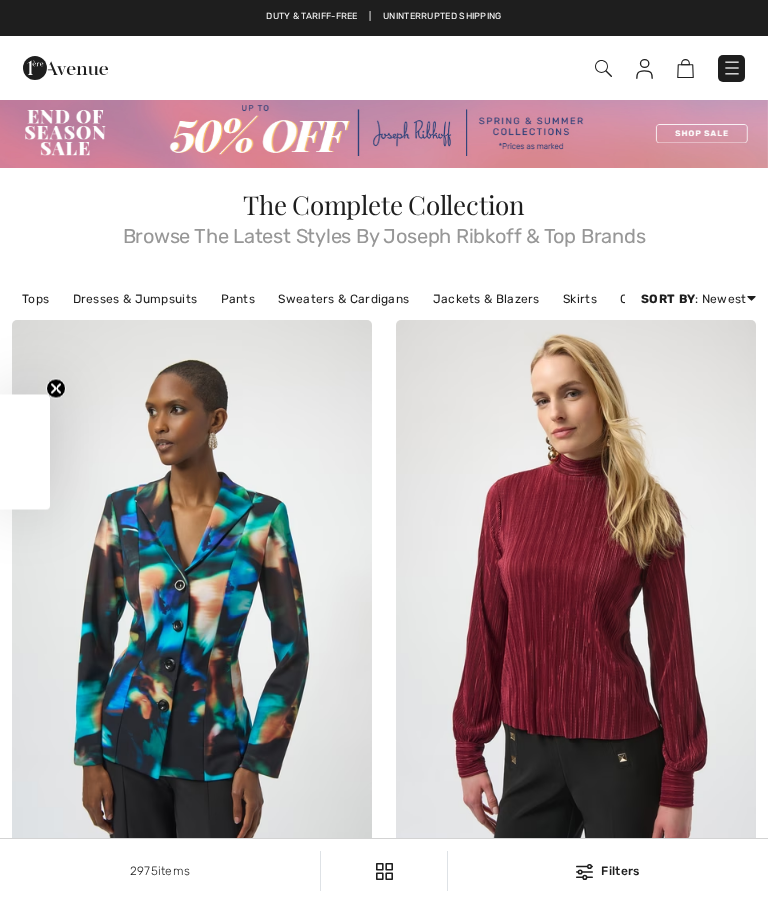 scroll, scrollTop: 0, scrollLeft: 0, axis: both 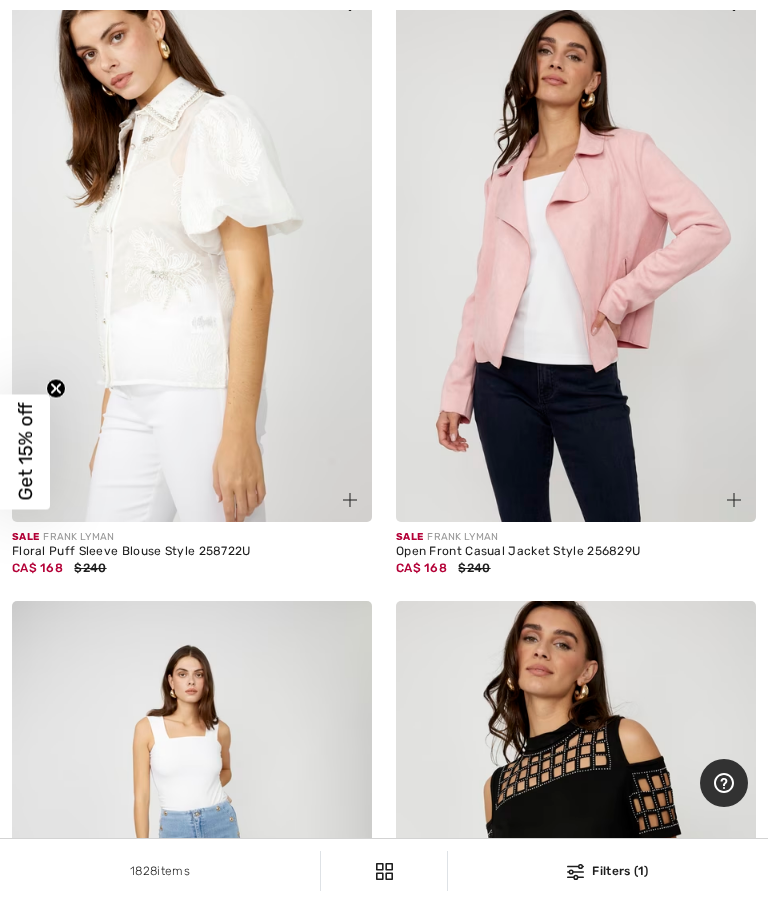 click at bounding box center [576, 252] 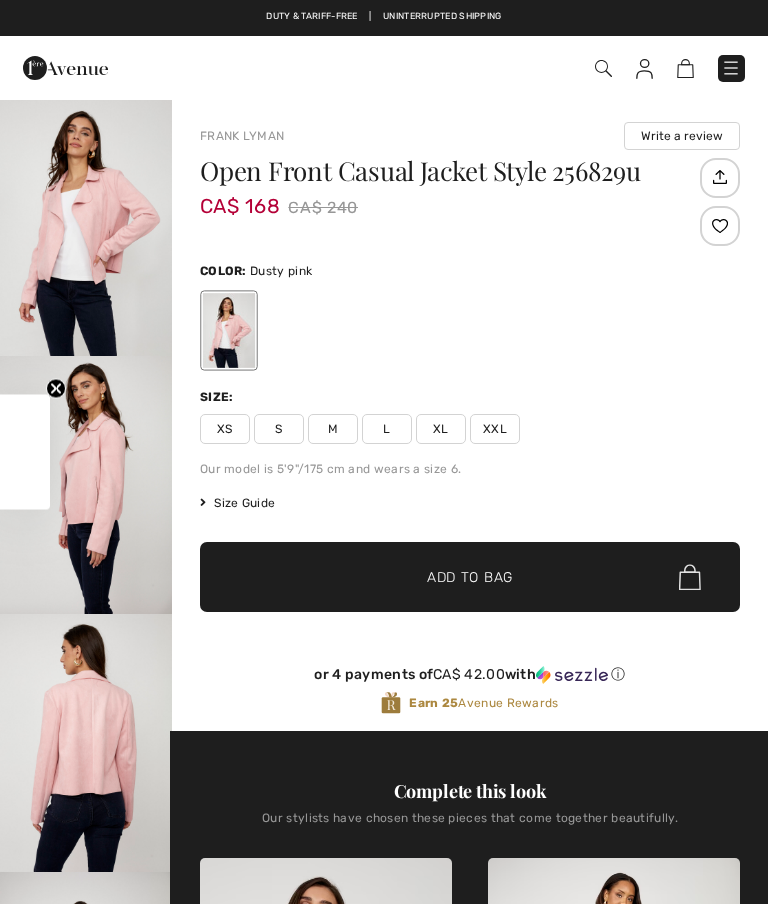 checkbox on "true" 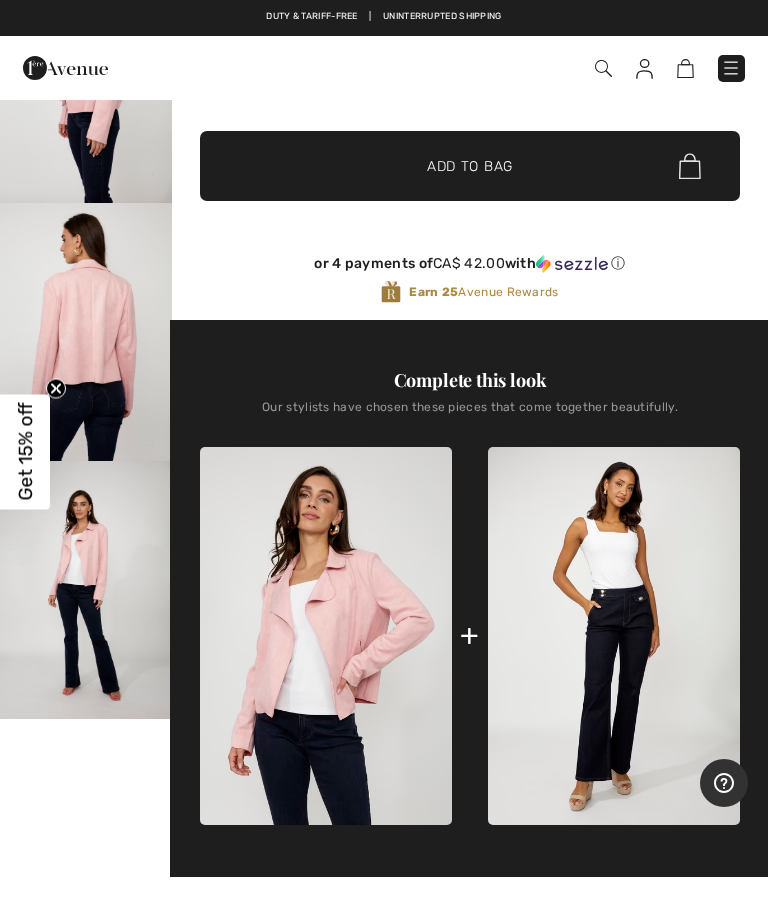 scroll, scrollTop: 452, scrollLeft: 0, axis: vertical 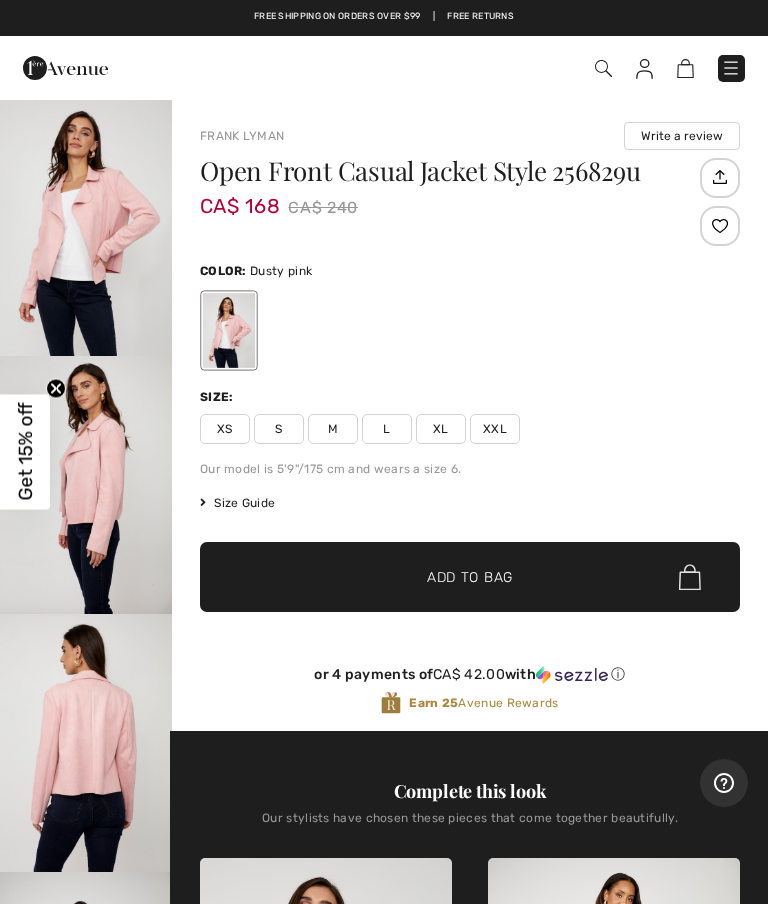 click on "M" at bounding box center [333, 429] 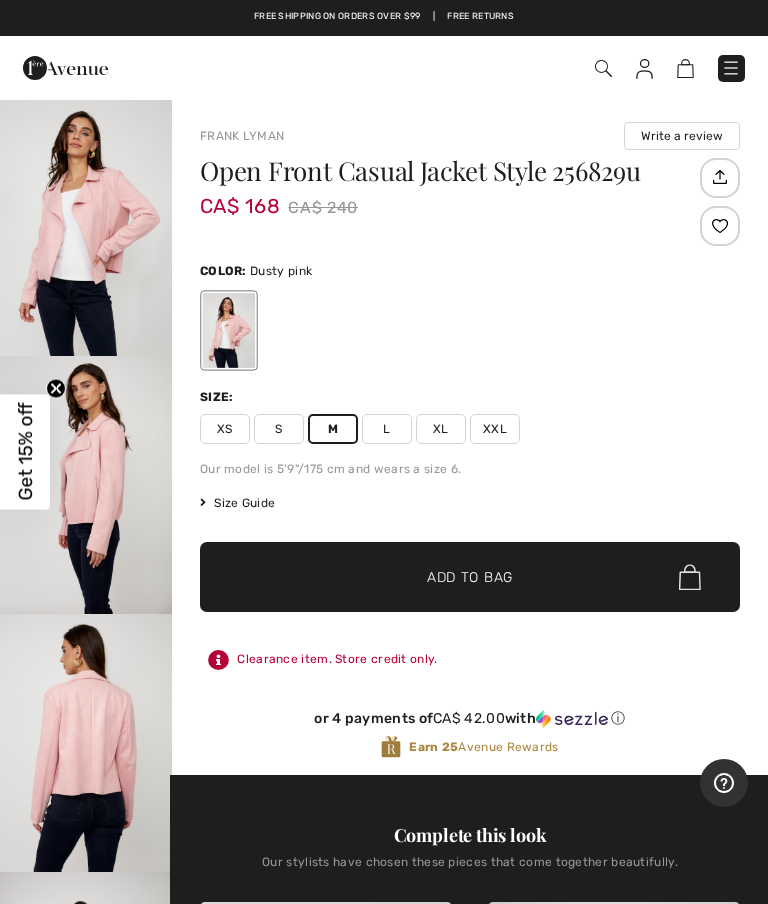 click on "✔ Added to Bag
Add to Bag" at bounding box center (470, 577) 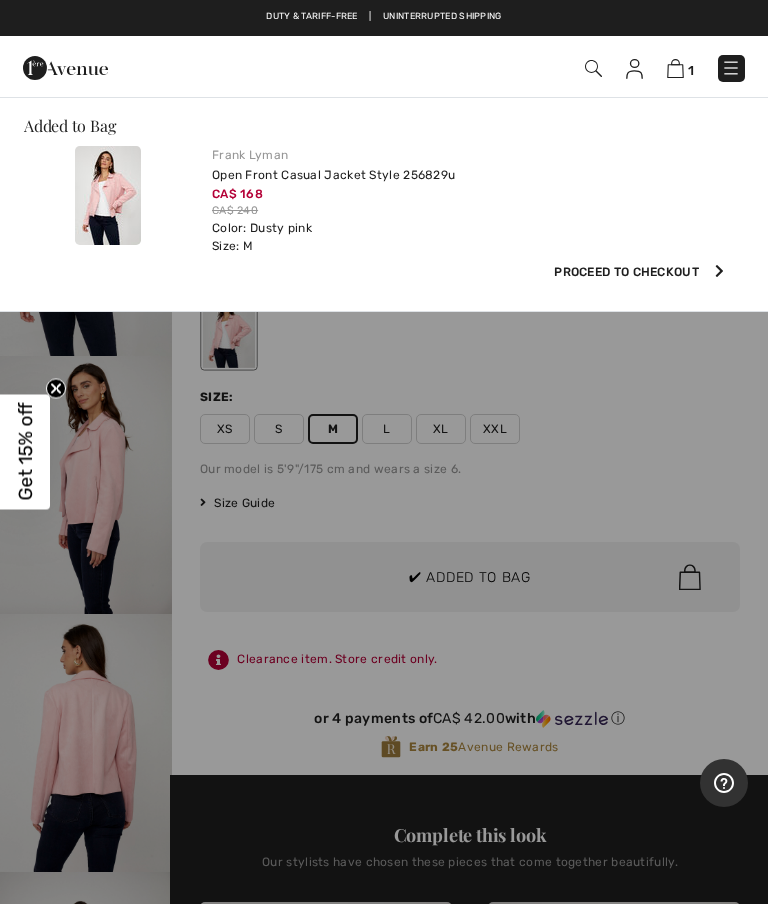 scroll, scrollTop: 0, scrollLeft: 0, axis: both 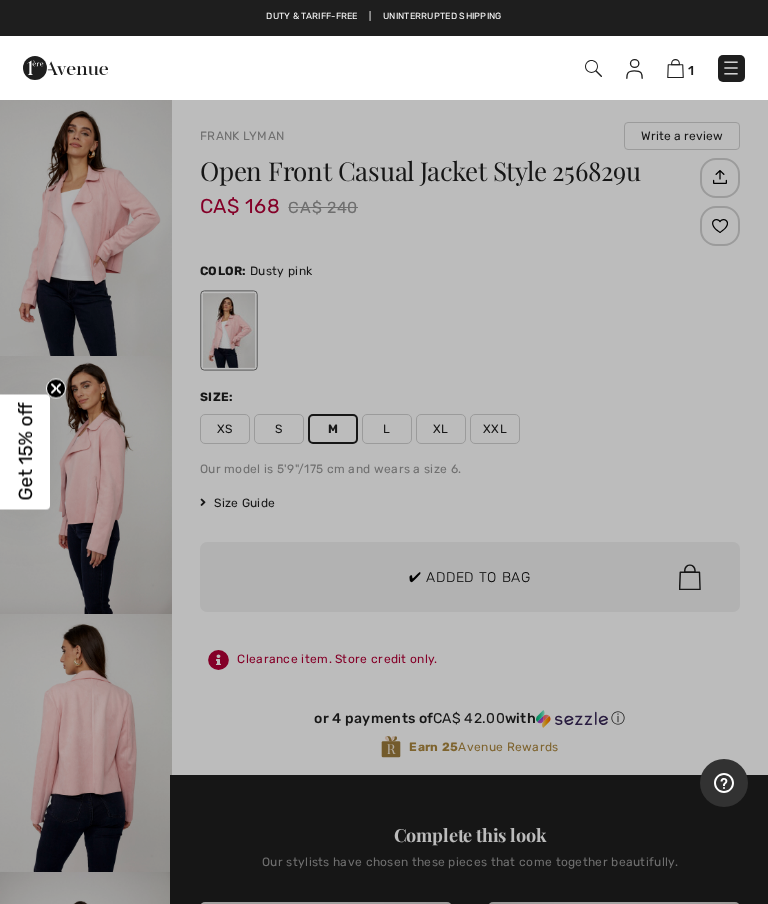 click at bounding box center [384, 452] 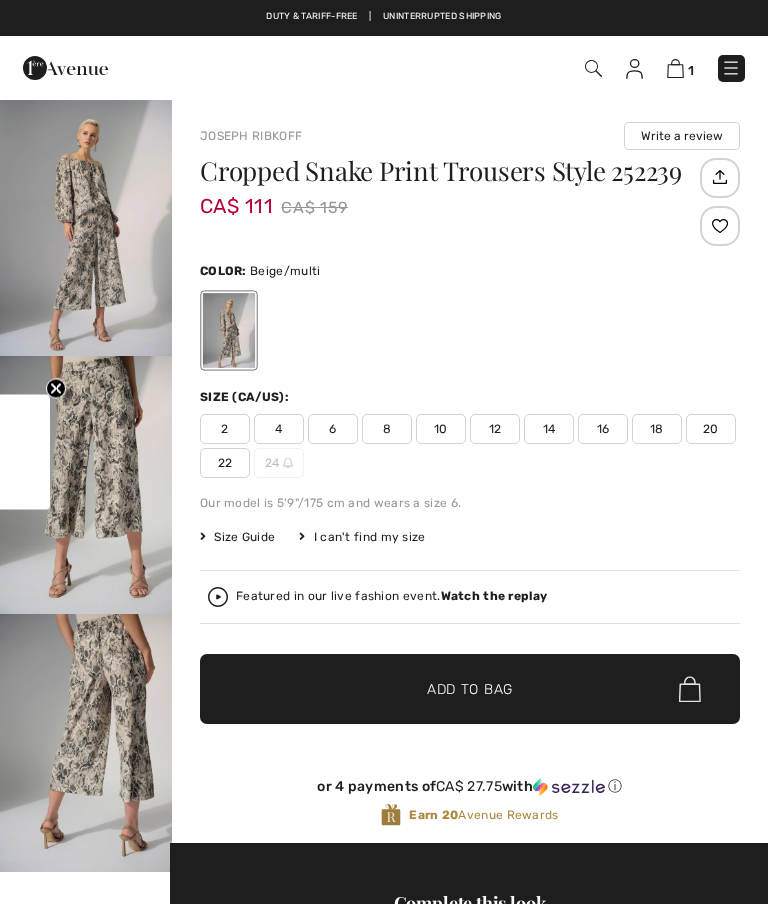 checkbox on "true" 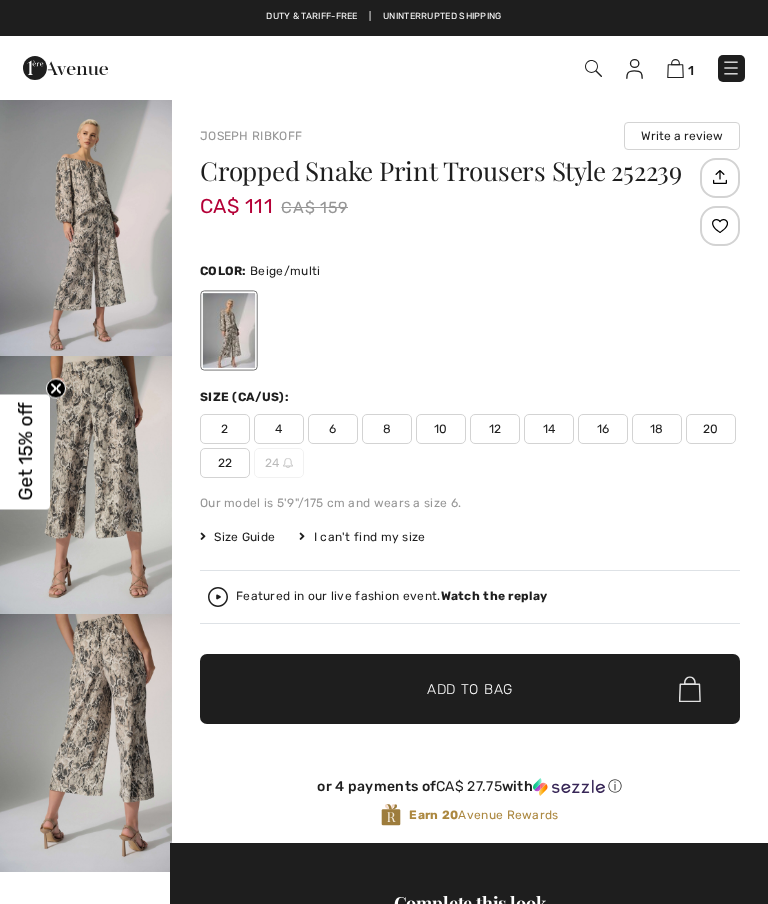 scroll, scrollTop: 0, scrollLeft: 0, axis: both 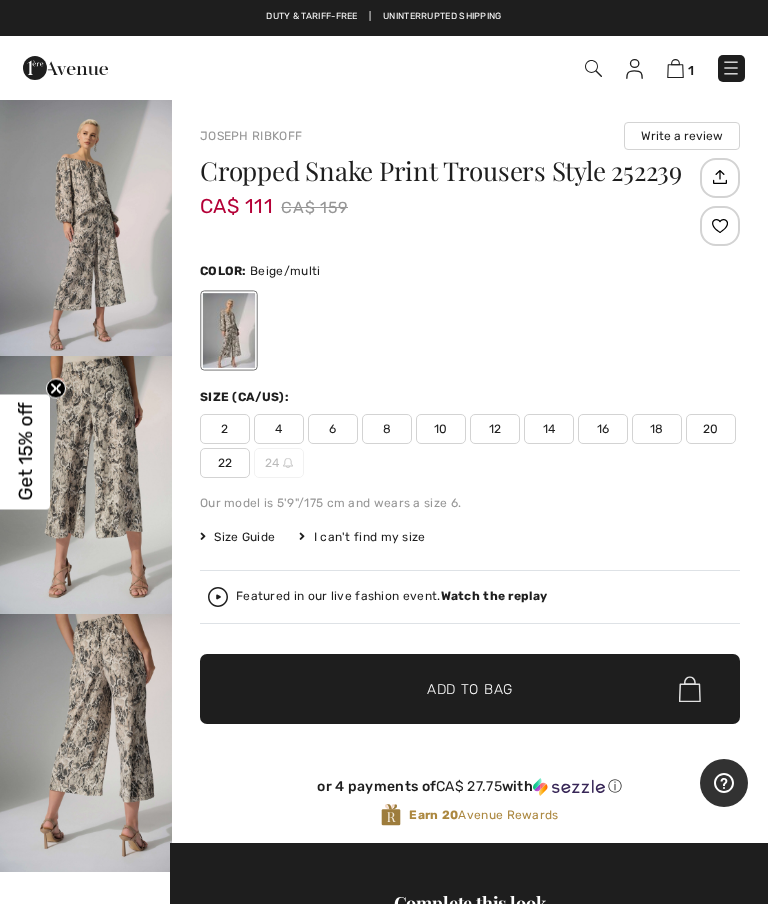 click on "6" at bounding box center (333, 429) 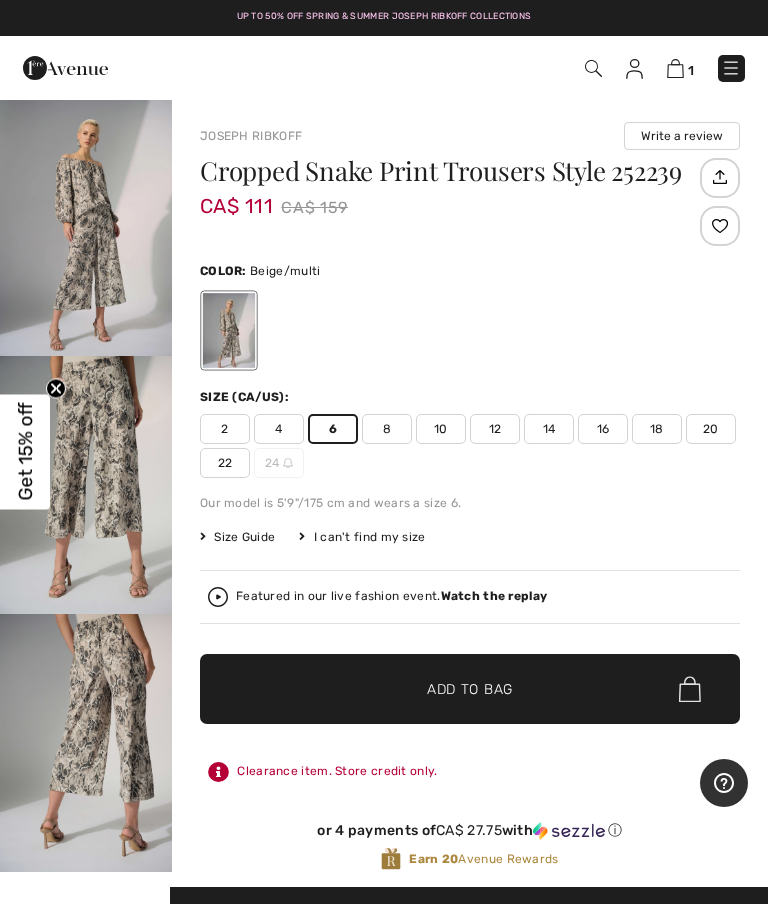 click on "Size Guide" at bounding box center [237, 537] 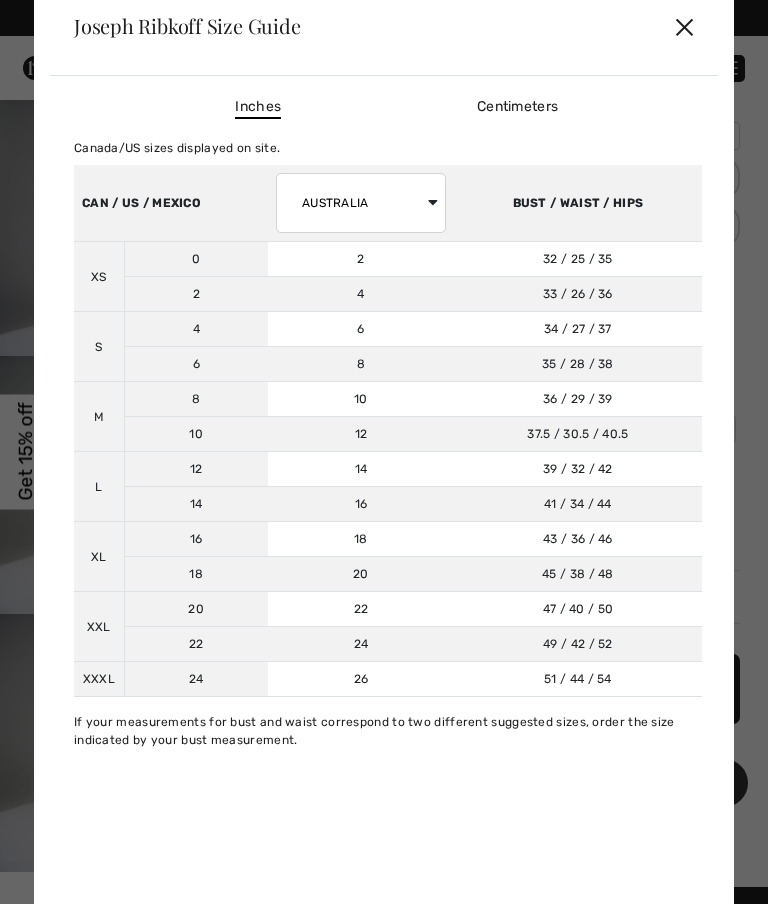click on "Centimeters" at bounding box center (517, 106) 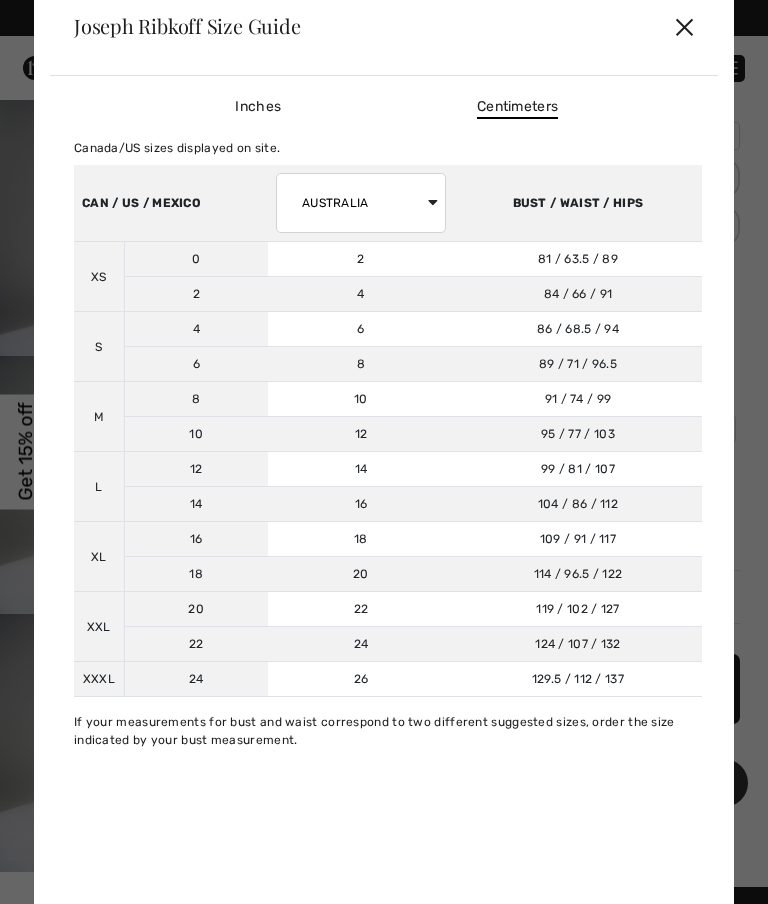 click on "✕" at bounding box center [684, 26] 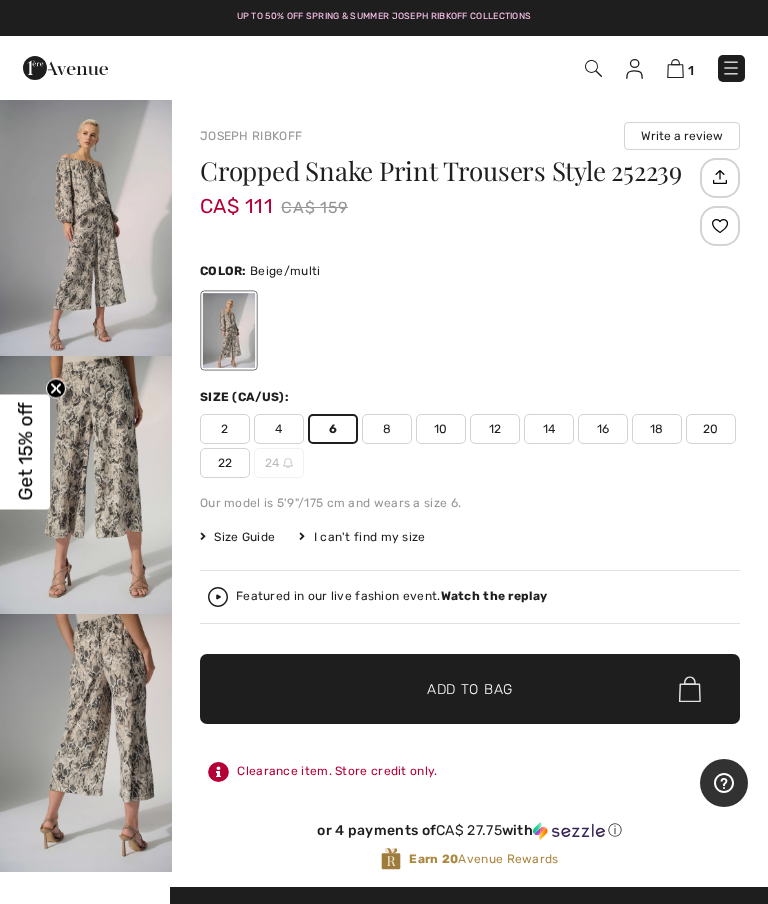 click on "8" at bounding box center (387, 429) 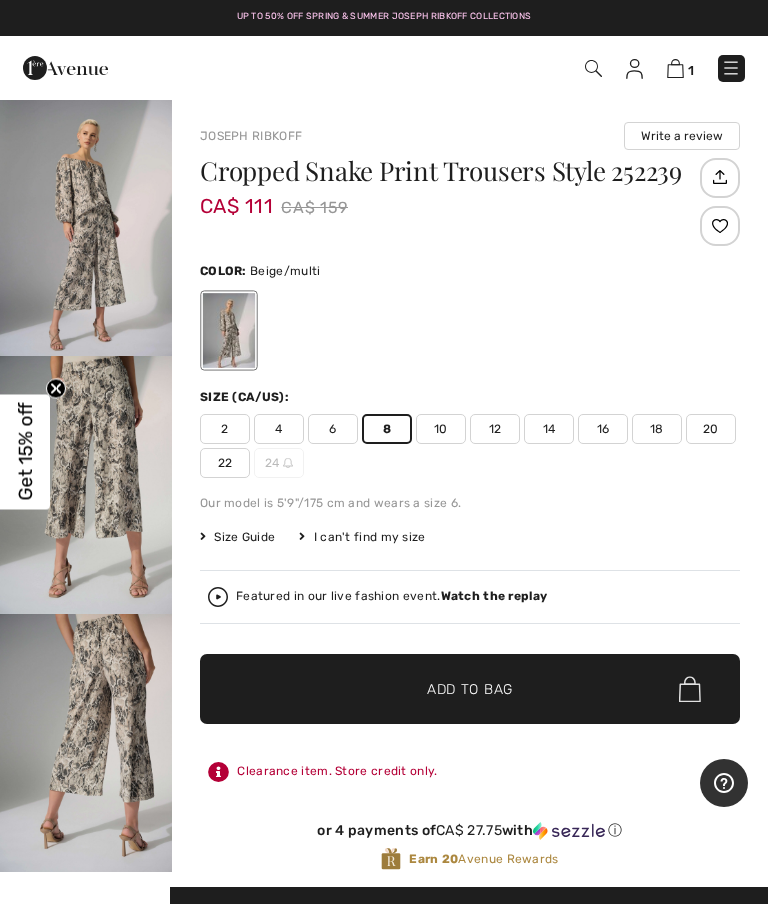 click on "✔ Added to Bag
Add to Bag" at bounding box center (470, 689) 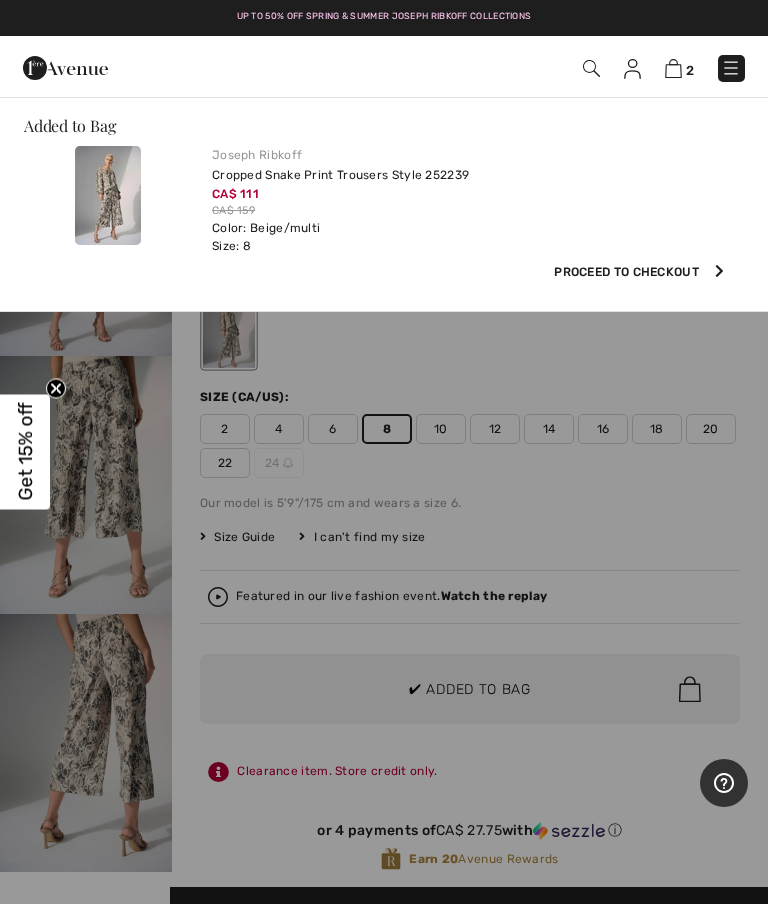scroll, scrollTop: 0, scrollLeft: 0, axis: both 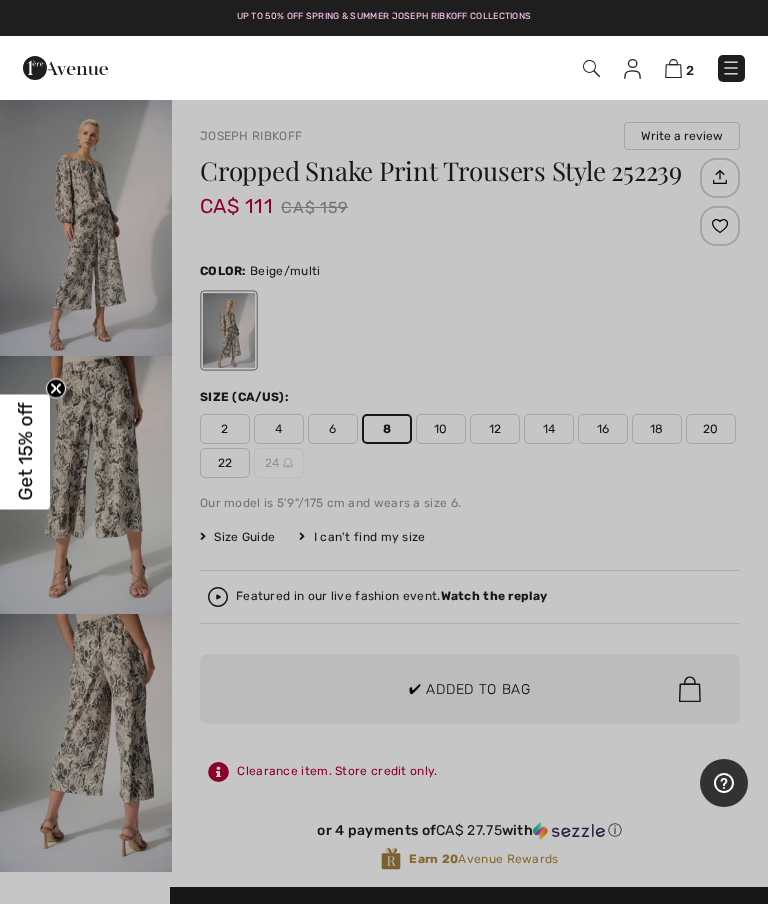 click at bounding box center (384, 452) 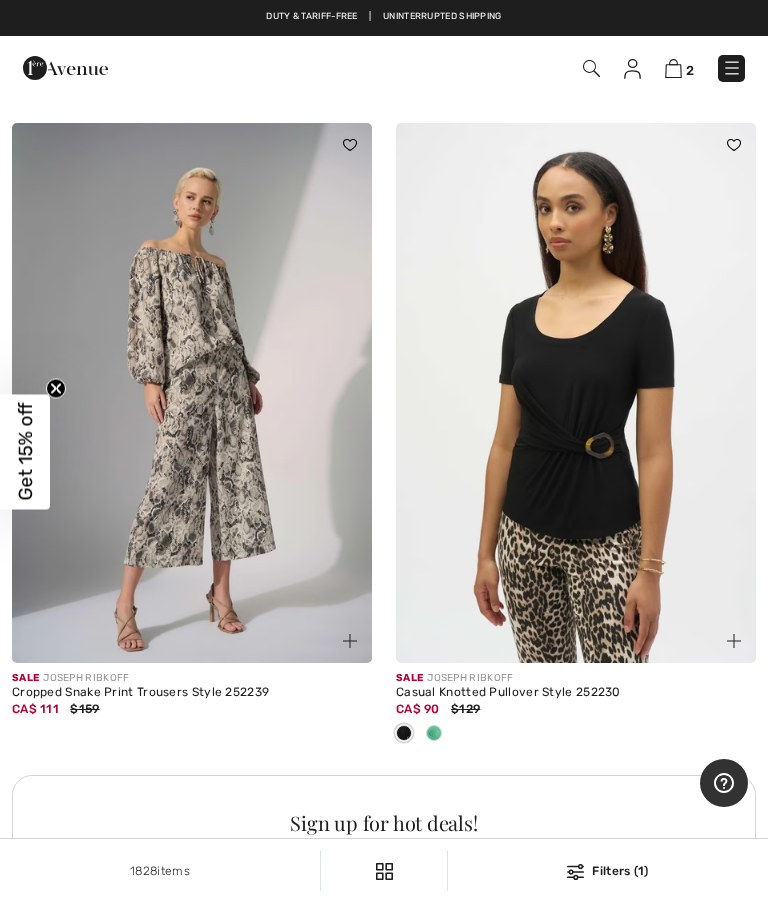 scroll, scrollTop: 15293, scrollLeft: 0, axis: vertical 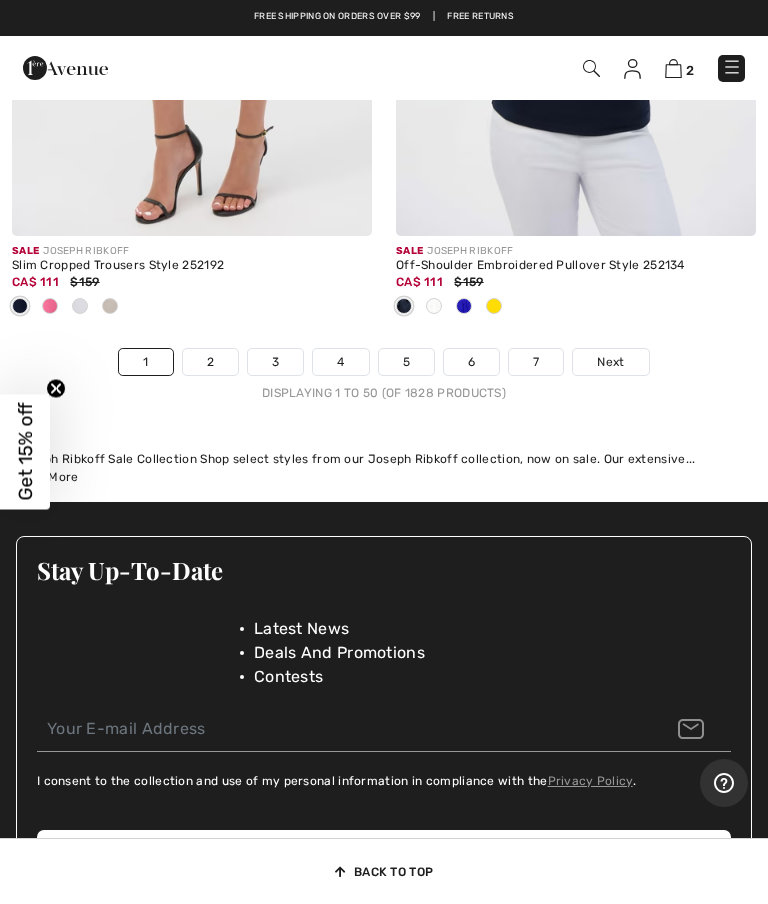 click on "2" at bounding box center [210, 362] 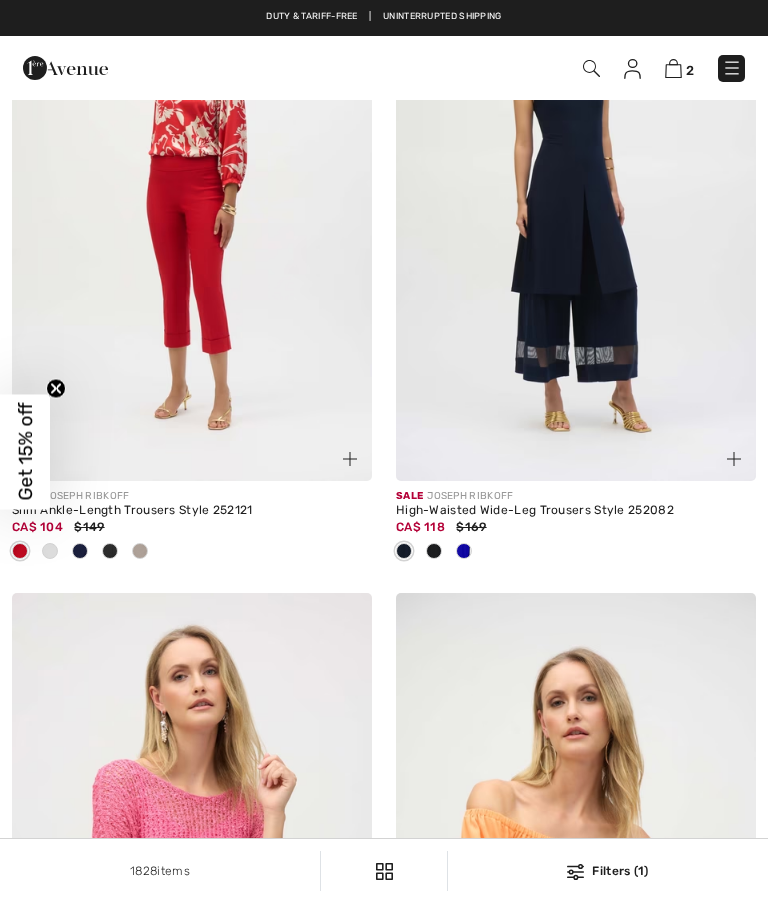 scroll, scrollTop: 274, scrollLeft: 0, axis: vertical 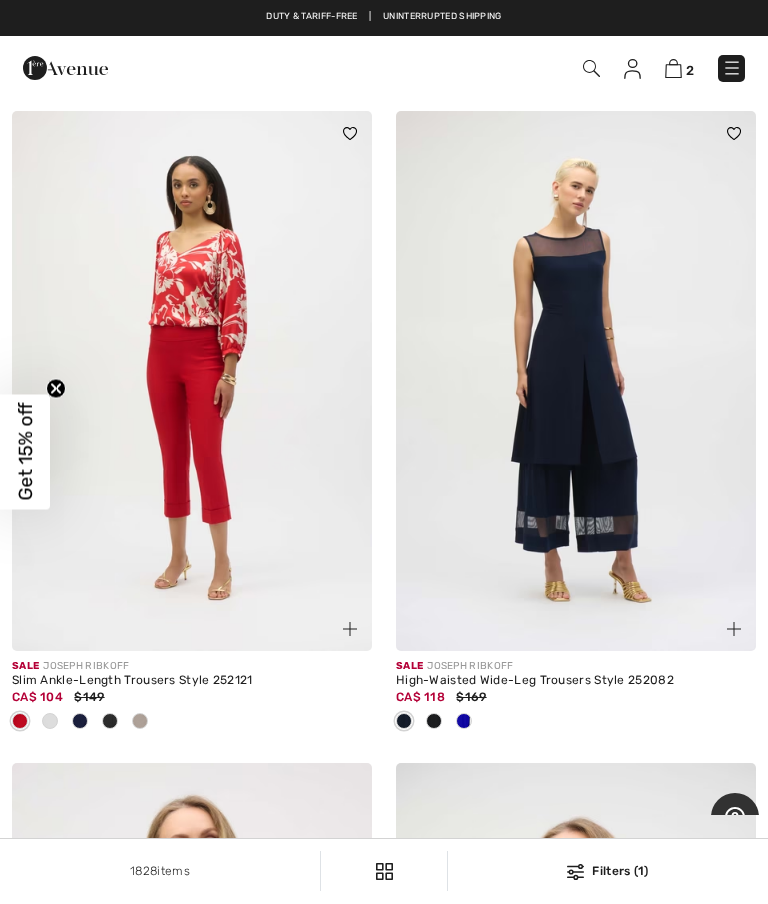 click at bounding box center (192, 381) 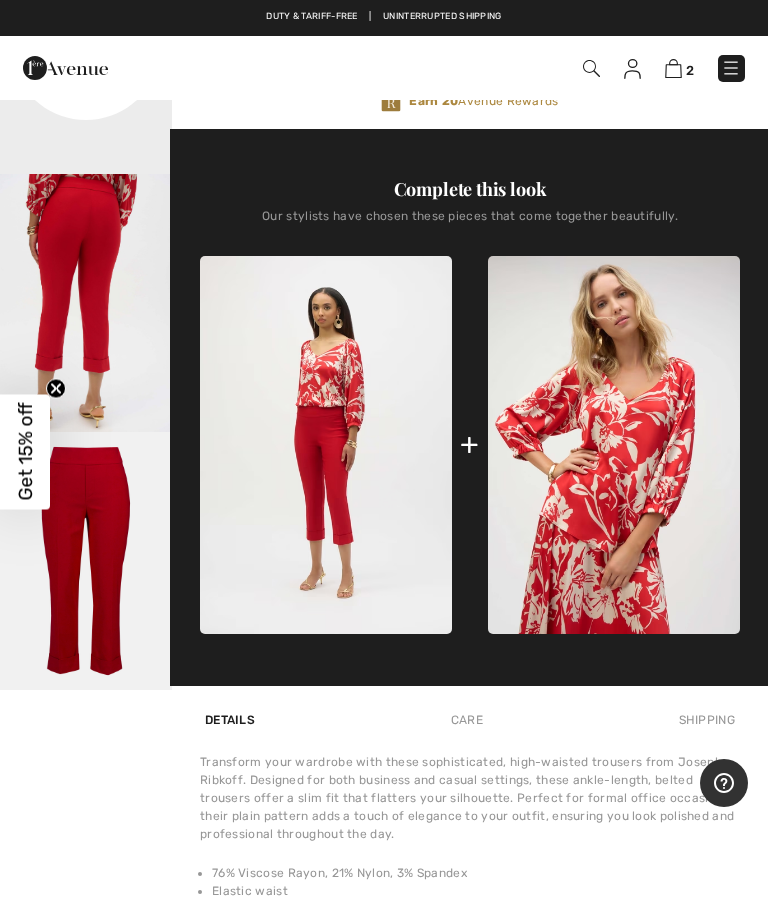 scroll, scrollTop: 698, scrollLeft: 0, axis: vertical 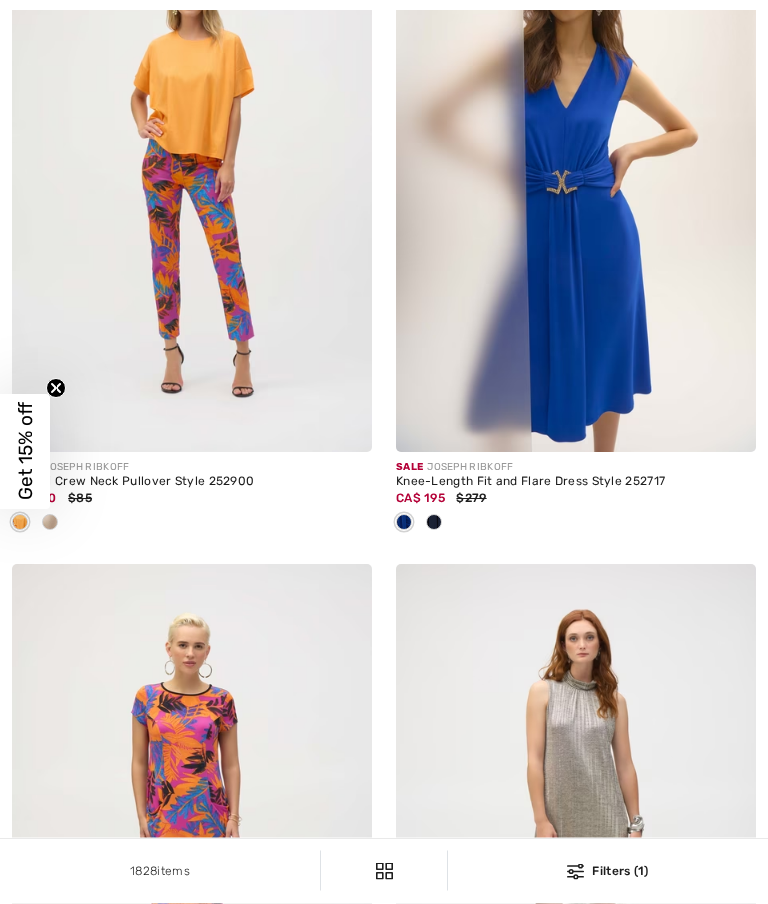 checkbox on "true" 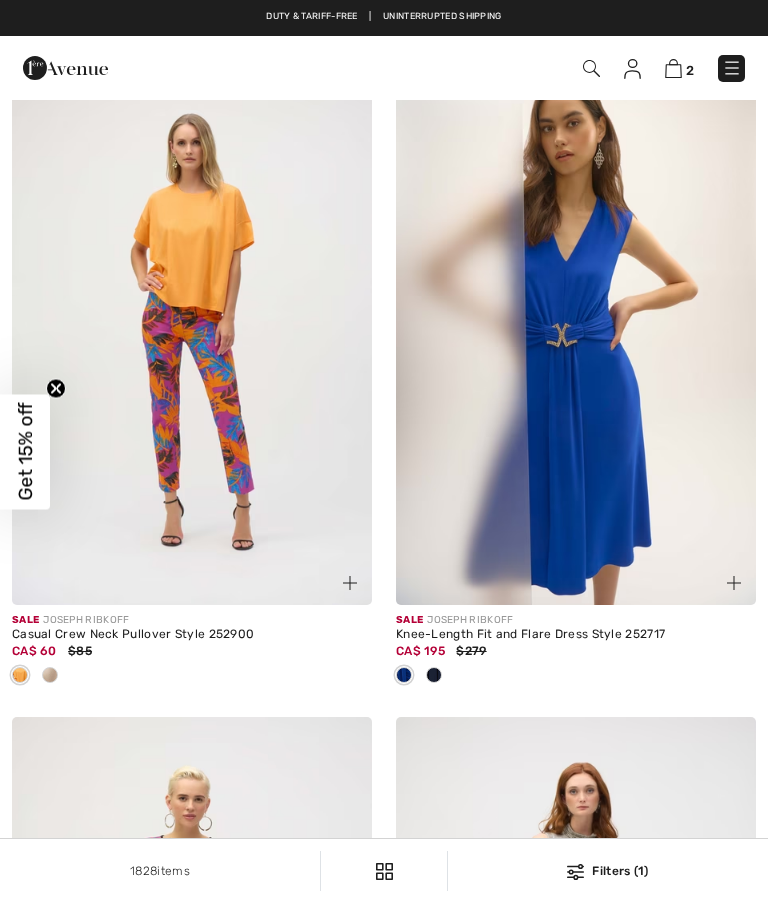 scroll, scrollTop: 0, scrollLeft: 0, axis: both 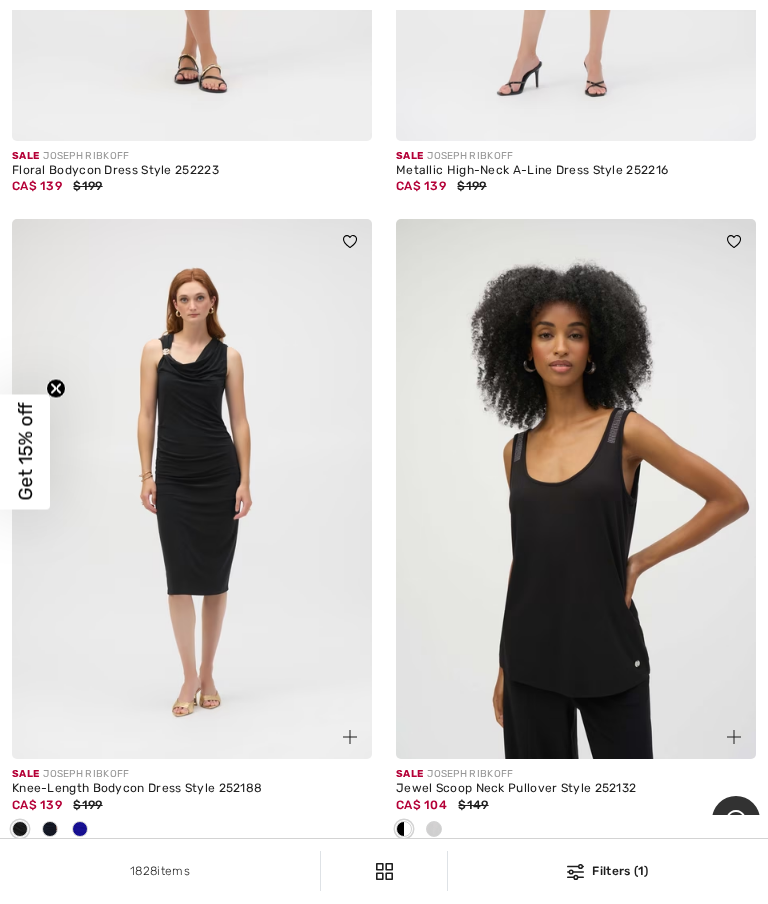 click at bounding box center (80, 829) 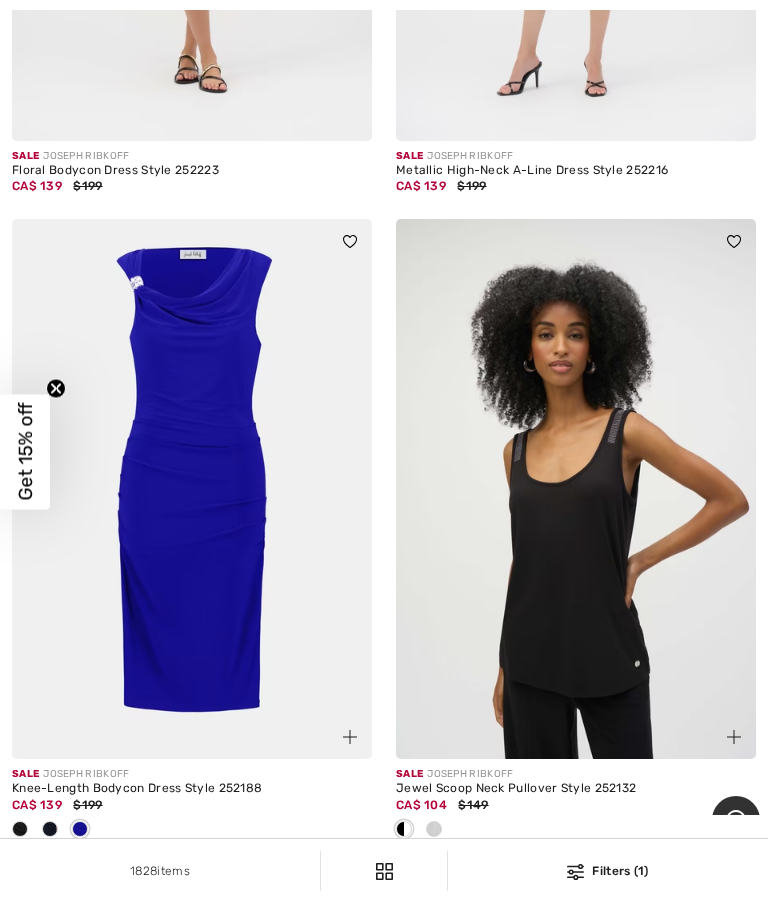 click at bounding box center [50, 829] 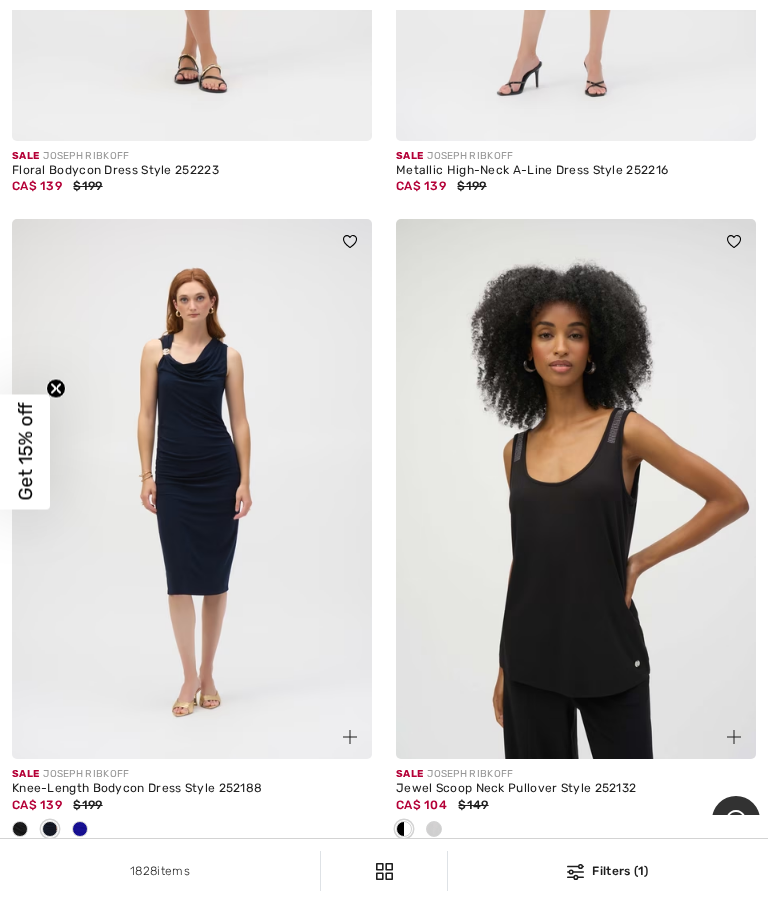 click at bounding box center [20, 830] 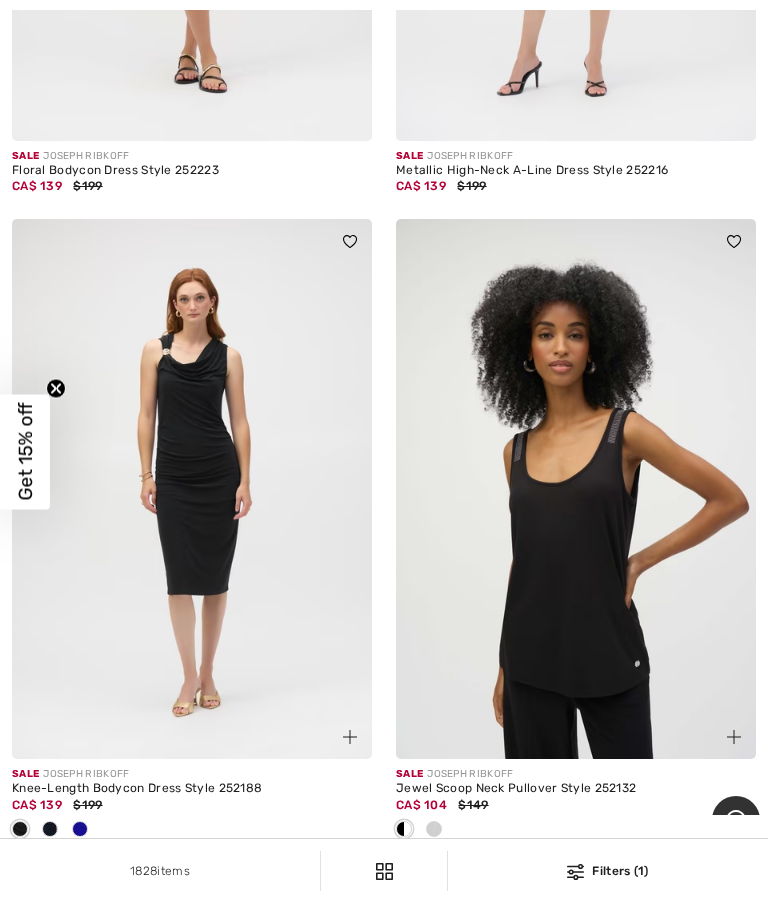 click at bounding box center [20, 829] 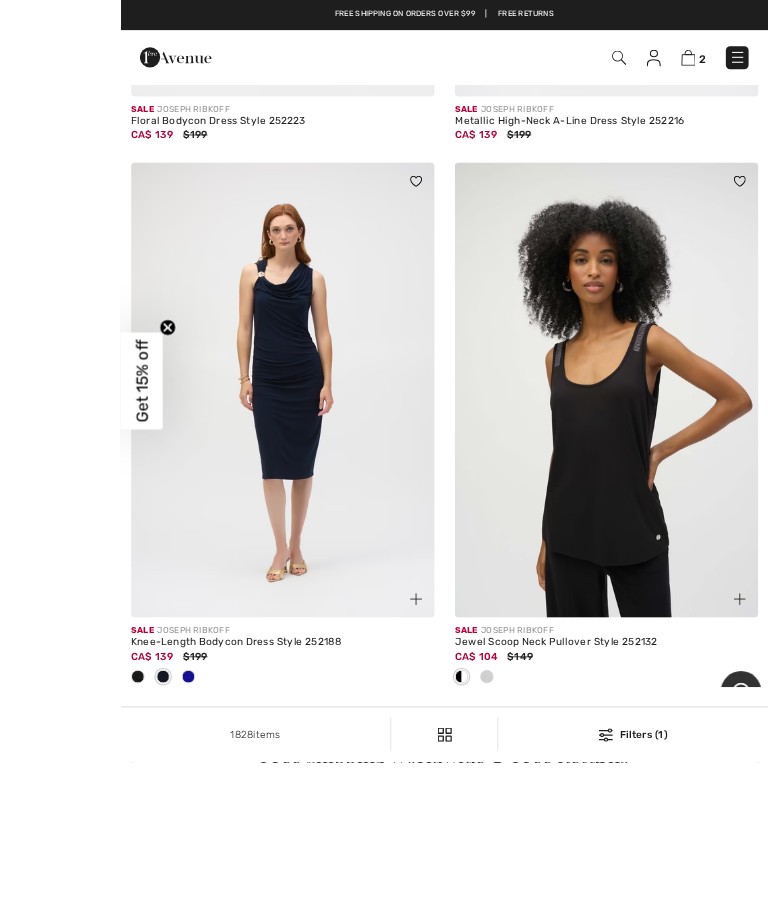 scroll, scrollTop: 3445, scrollLeft: 0, axis: vertical 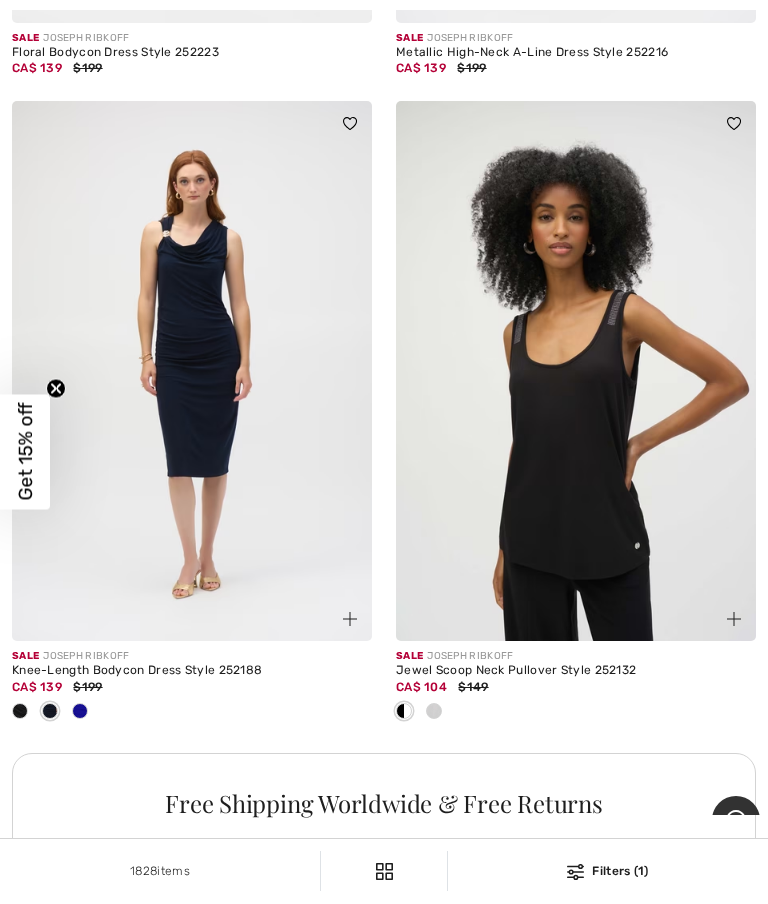 click at bounding box center [80, 711] 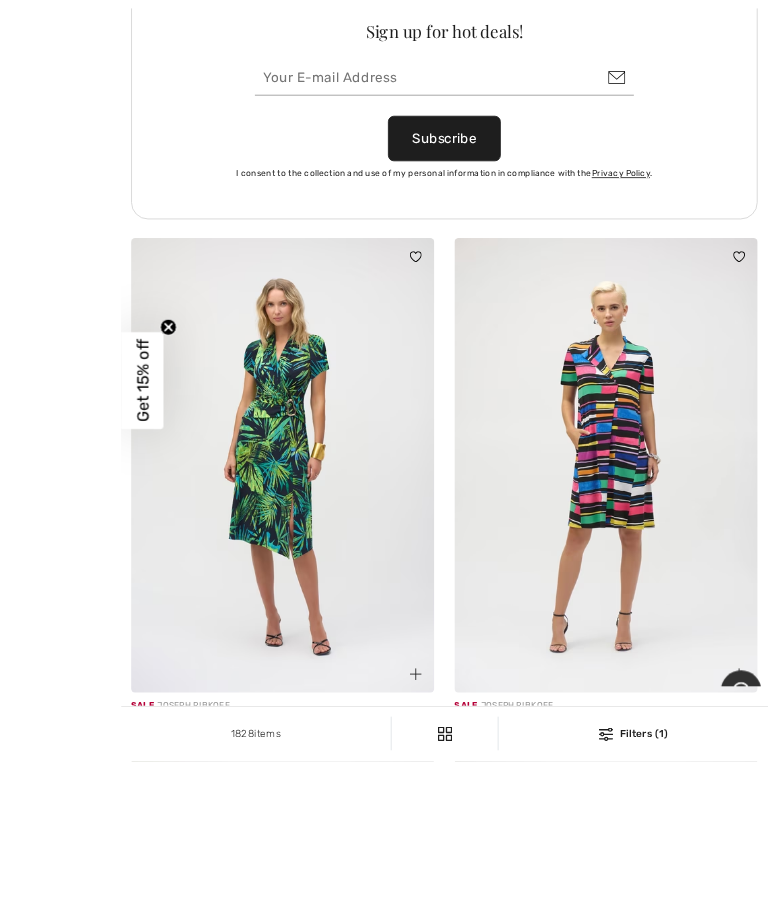 scroll, scrollTop: 8361, scrollLeft: 0, axis: vertical 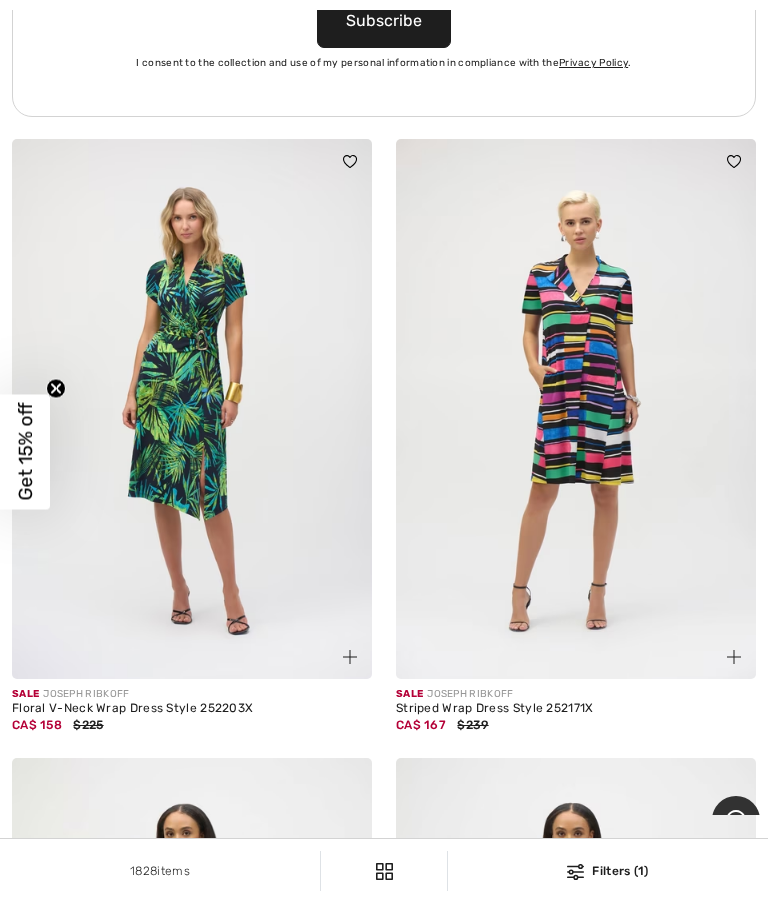 click at bounding box center (192, 409) 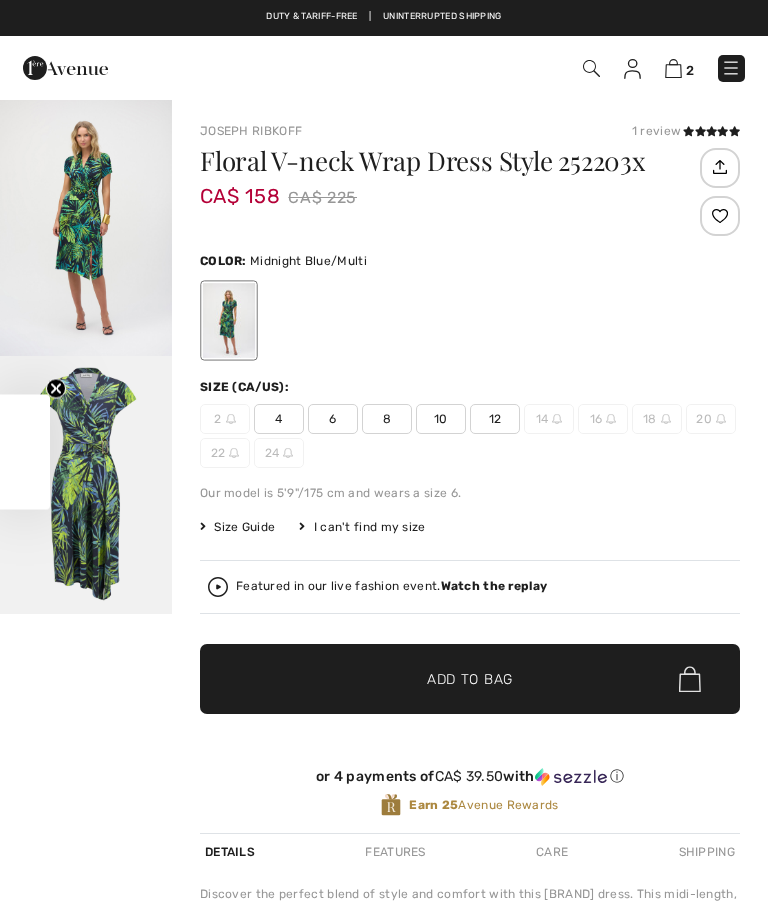 scroll, scrollTop: 0, scrollLeft: 0, axis: both 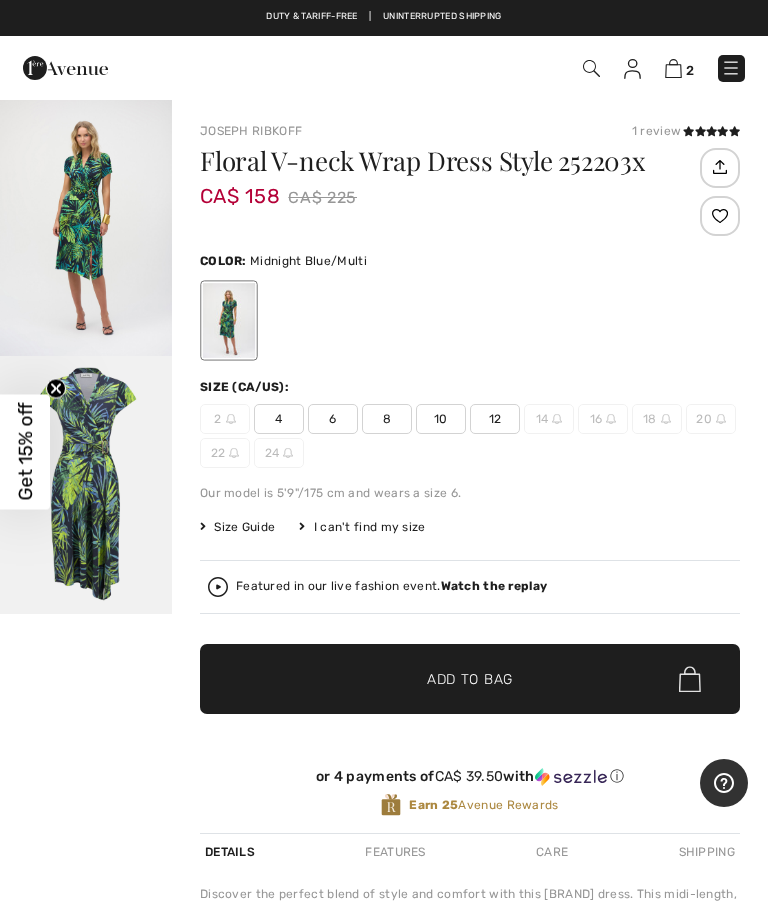 click on "6" at bounding box center [333, 419] 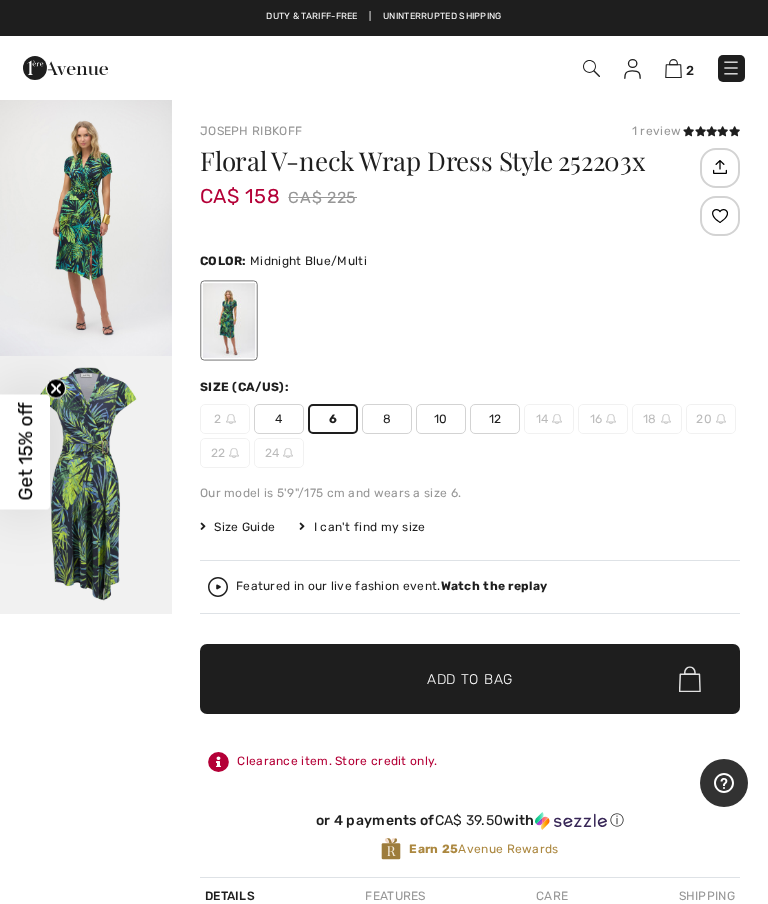 click on "✔ Added to Bag
Add to Bag" at bounding box center [470, 679] 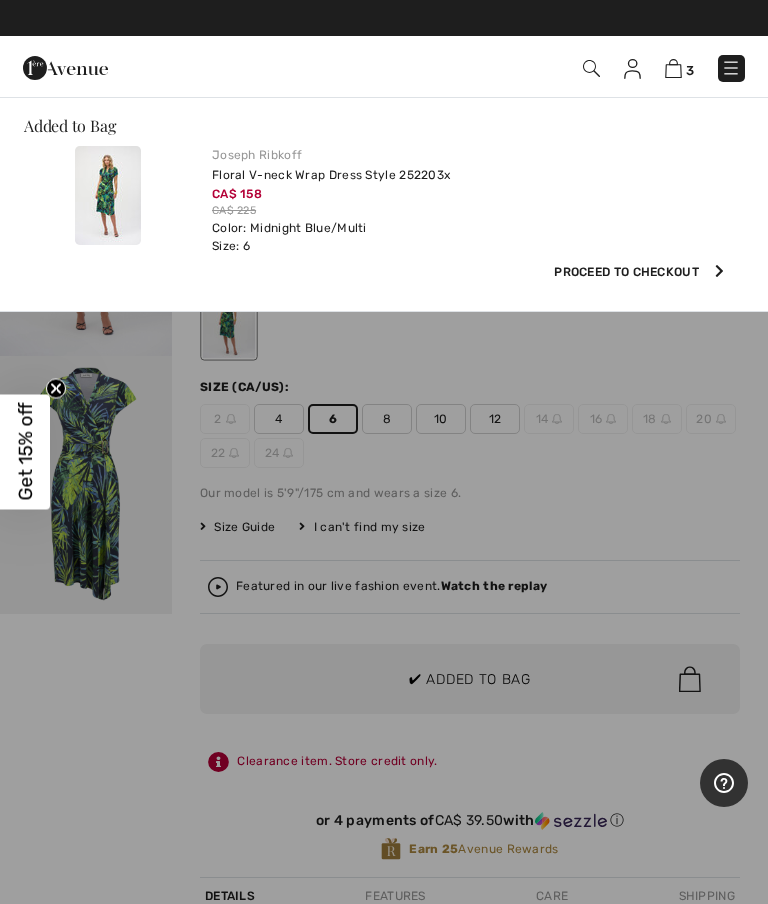 scroll, scrollTop: 0, scrollLeft: 0, axis: both 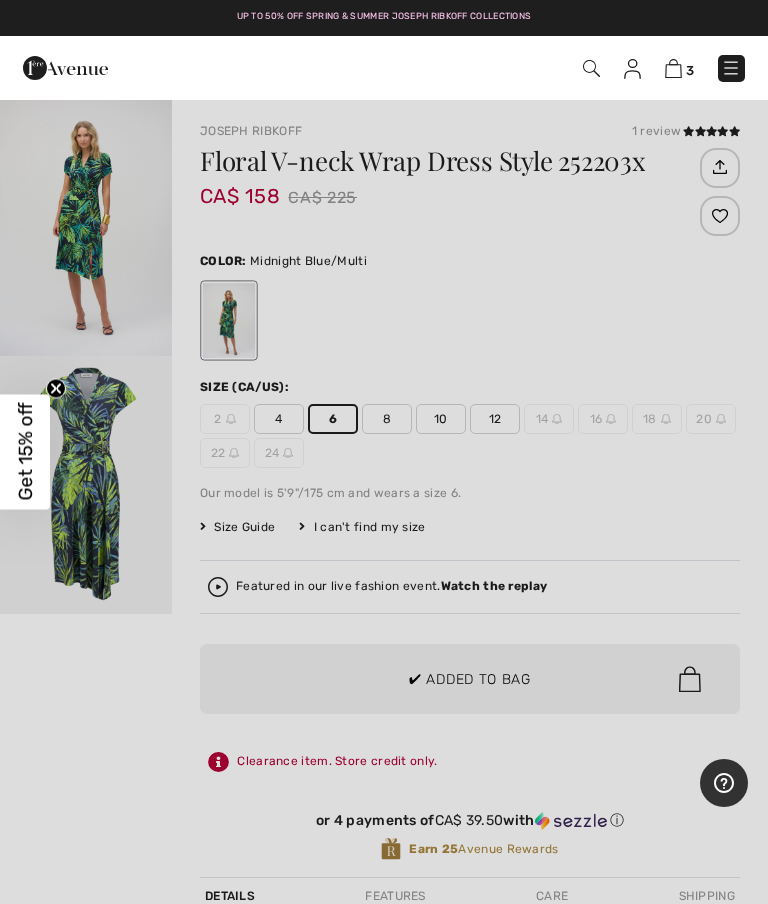 click at bounding box center [384, 452] 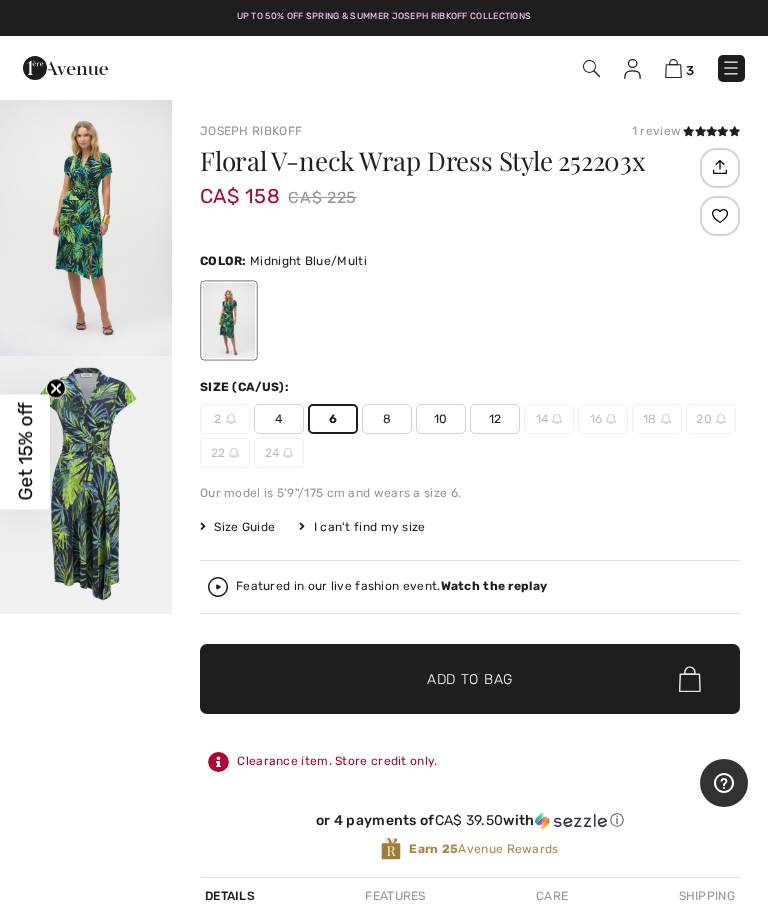 click on "Size Guide" at bounding box center [237, 527] 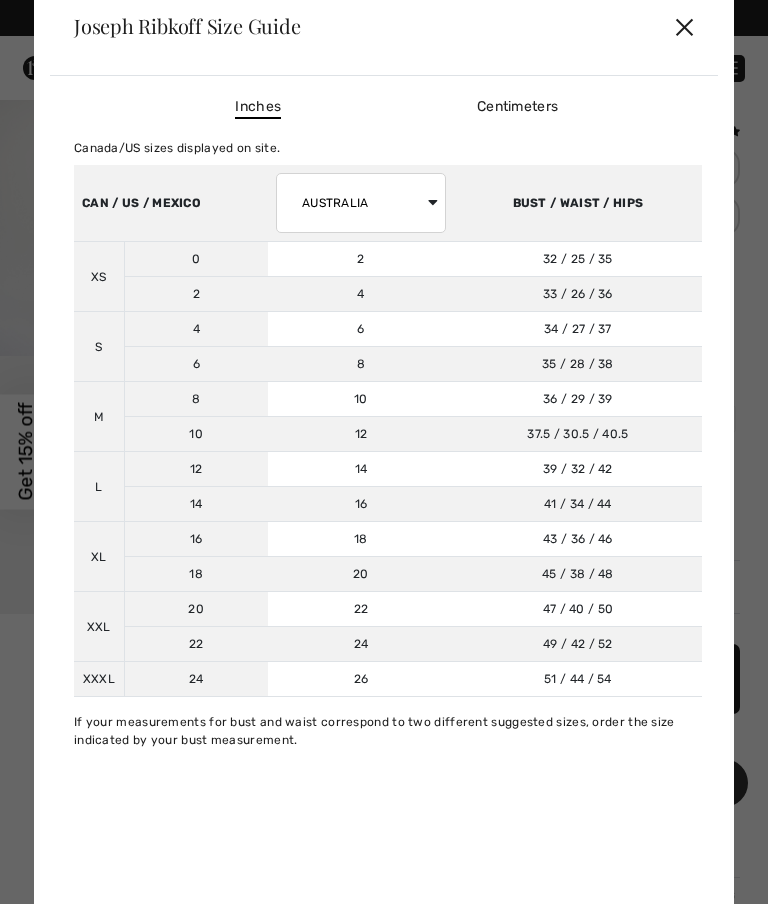 click on "✕" at bounding box center [684, 26] 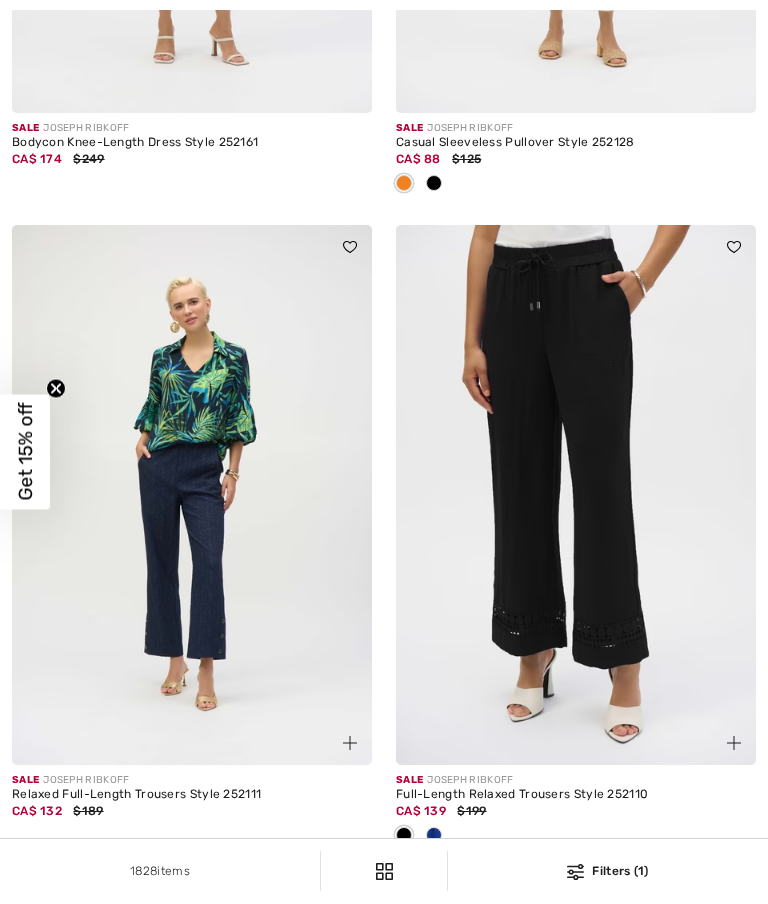 checkbox on "true" 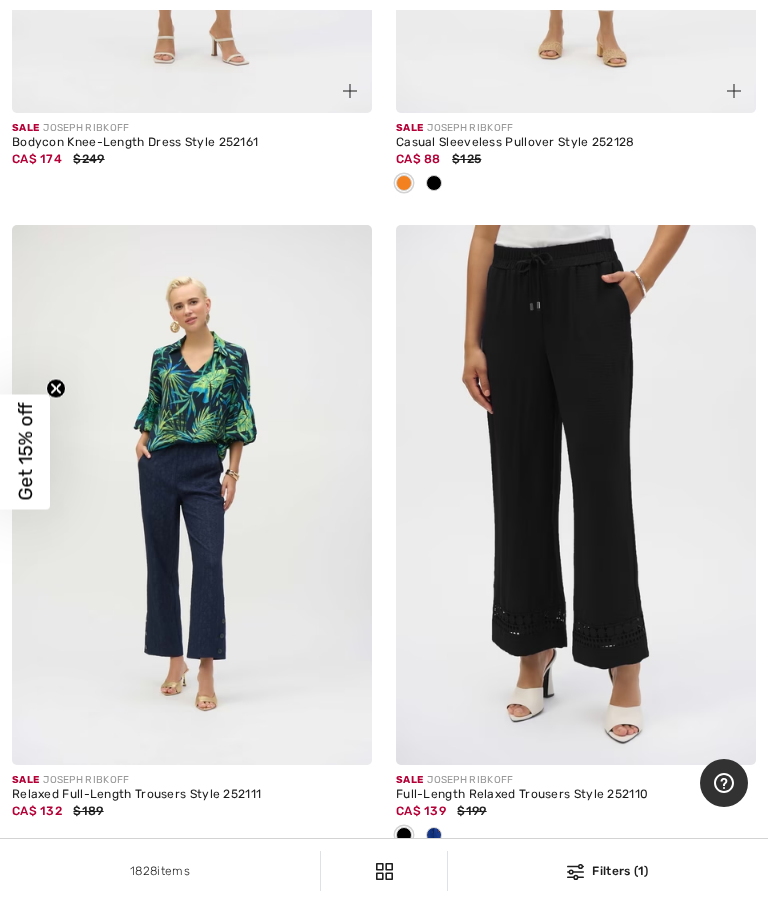 scroll, scrollTop: 8948, scrollLeft: 0, axis: vertical 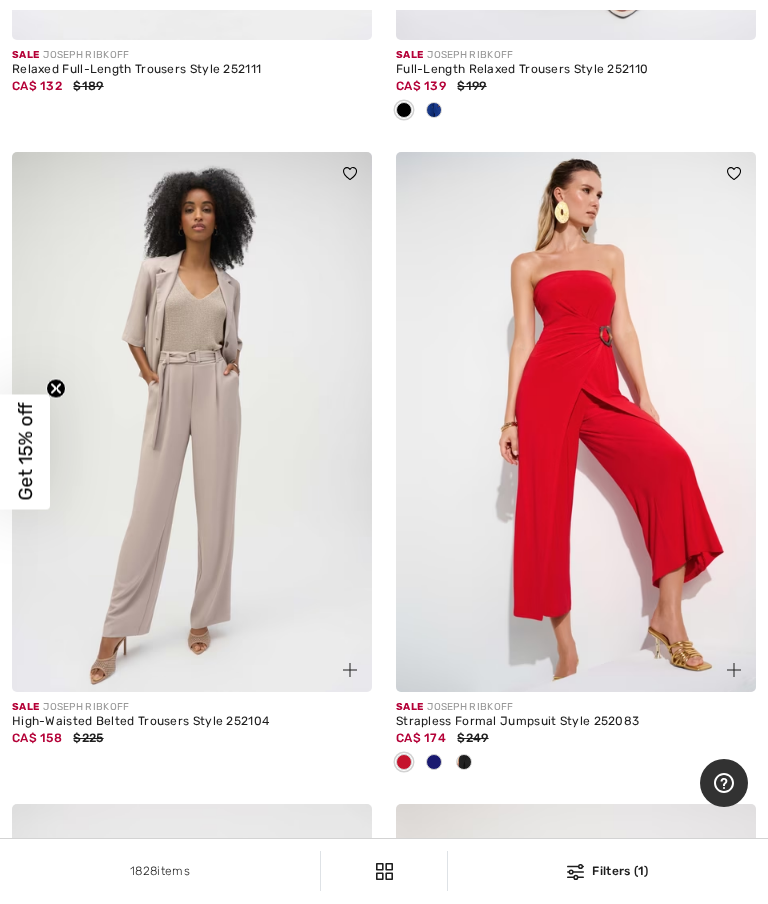 click at bounding box center (434, 762) 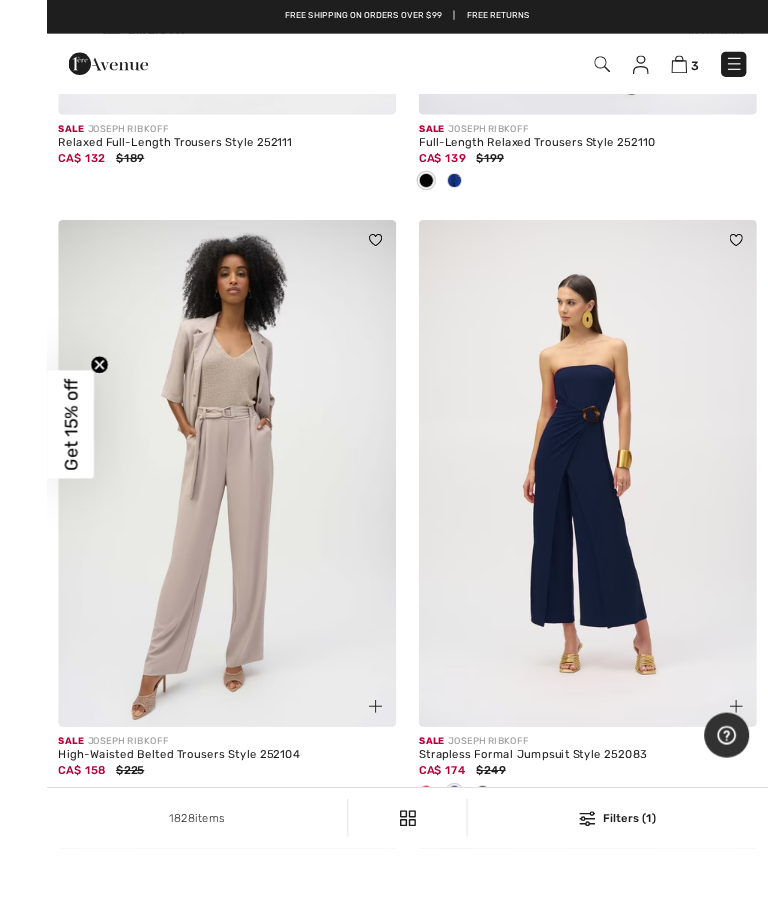 scroll, scrollTop: 10248, scrollLeft: 0, axis: vertical 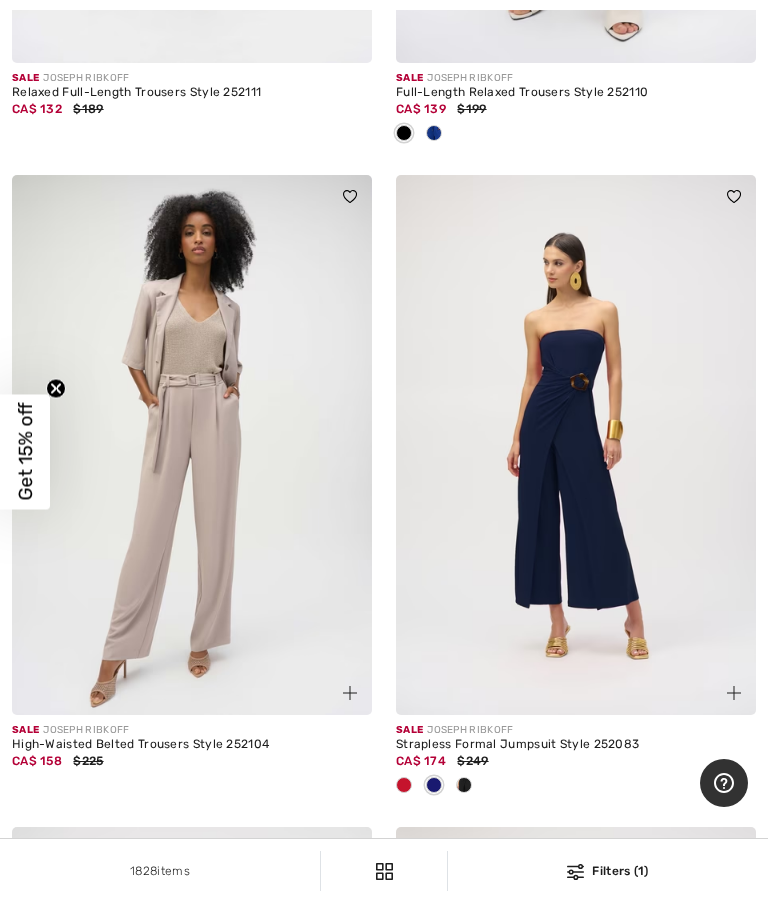 click at bounding box center (576, 445) 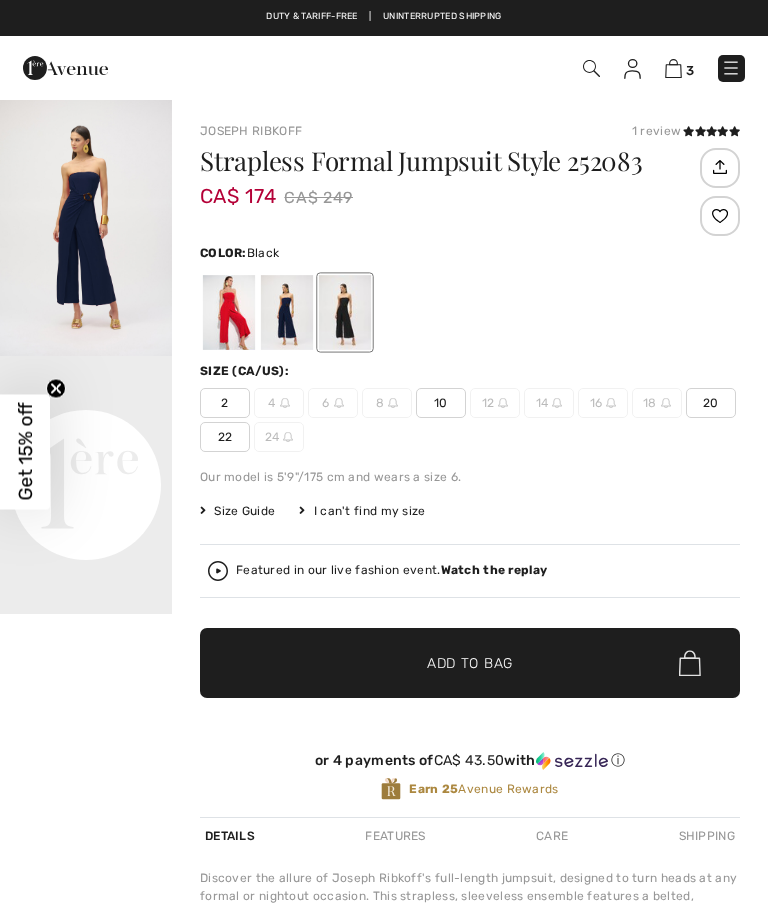 checkbox on "true" 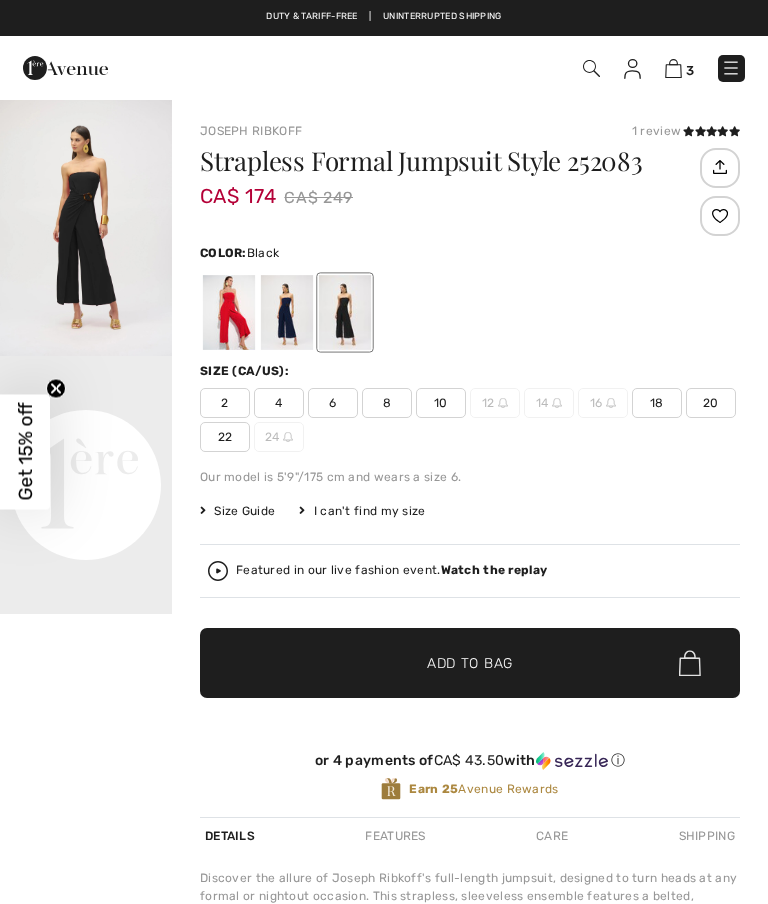 scroll, scrollTop: 0, scrollLeft: 0, axis: both 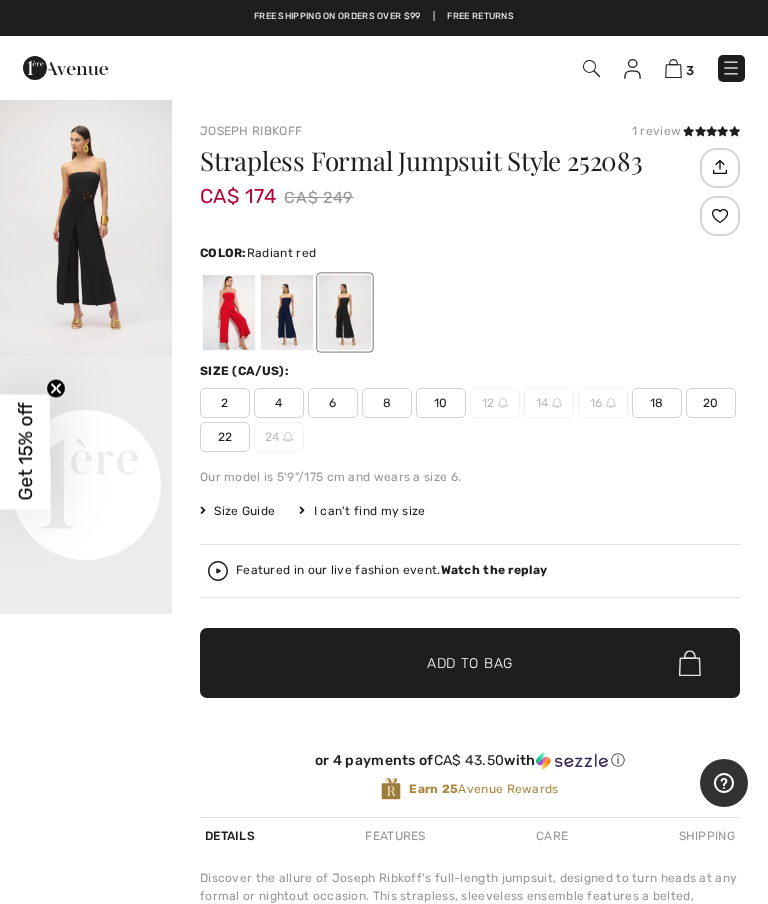 click at bounding box center [229, 312] 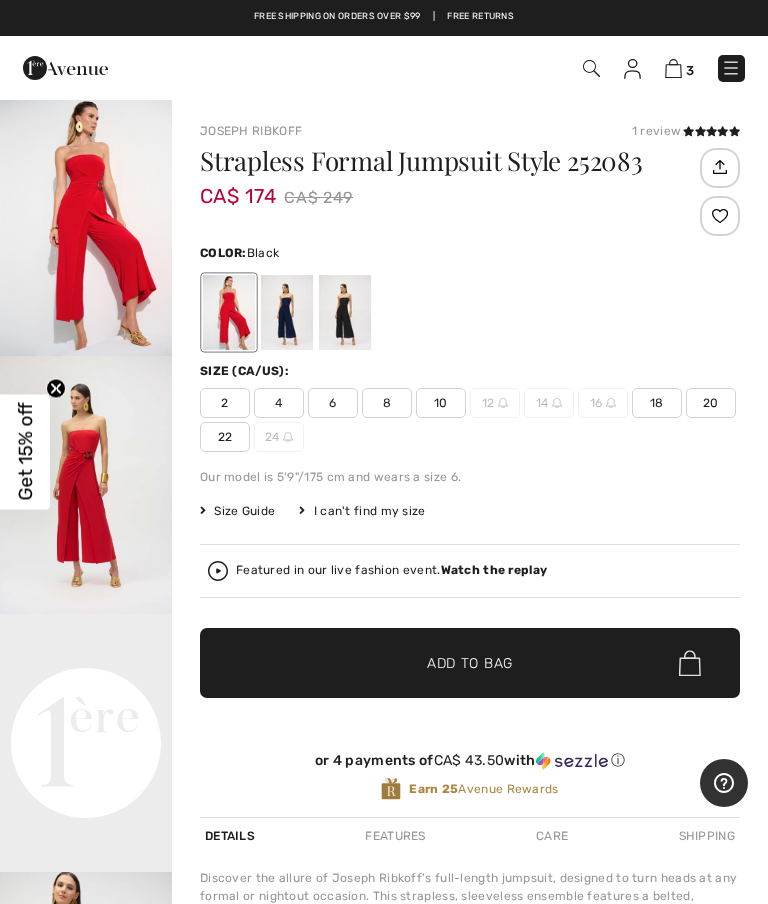 click at bounding box center [345, 312] 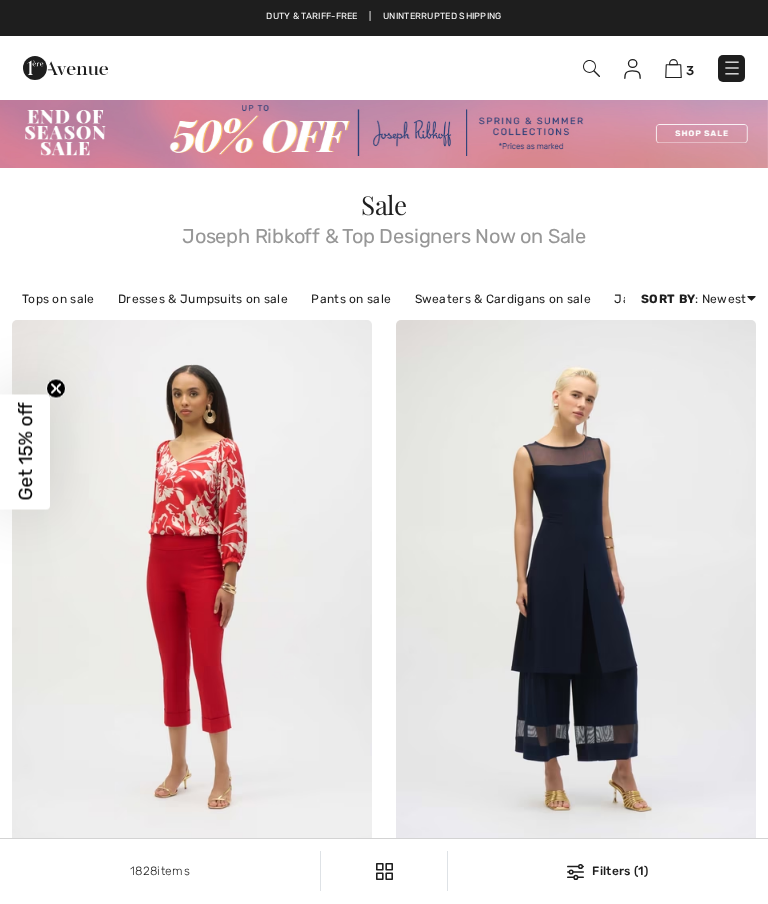scroll, scrollTop: 10248, scrollLeft: 0, axis: vertical 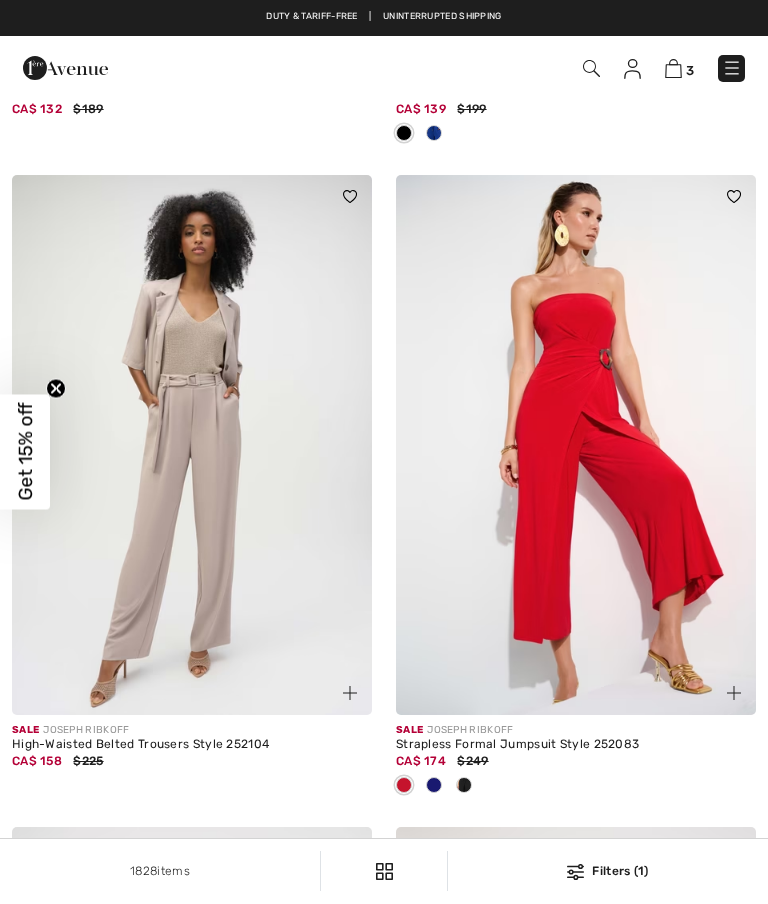checkbox on "true" 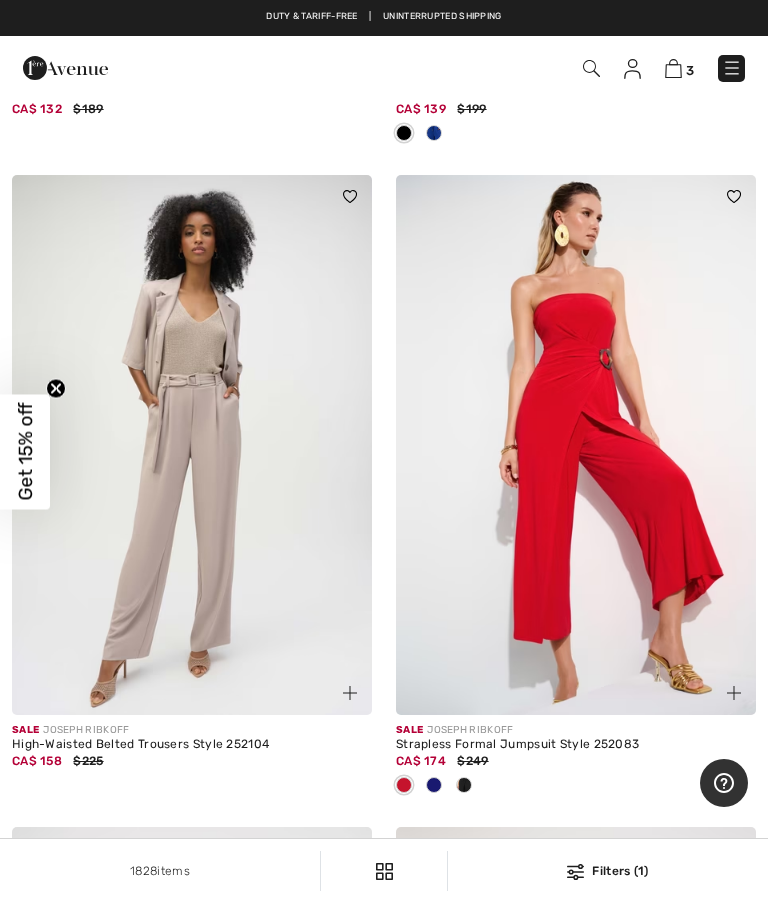 scroll, scrollTop: 10248, scrollLeft: 0, axis: vertical 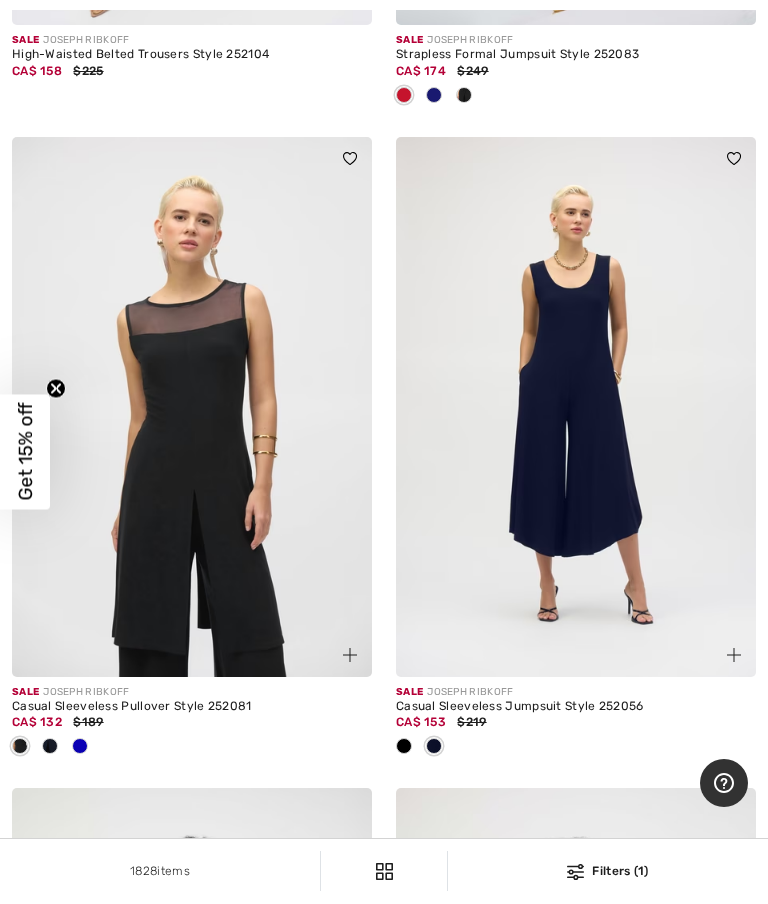 click at bounding box center (404, 746) 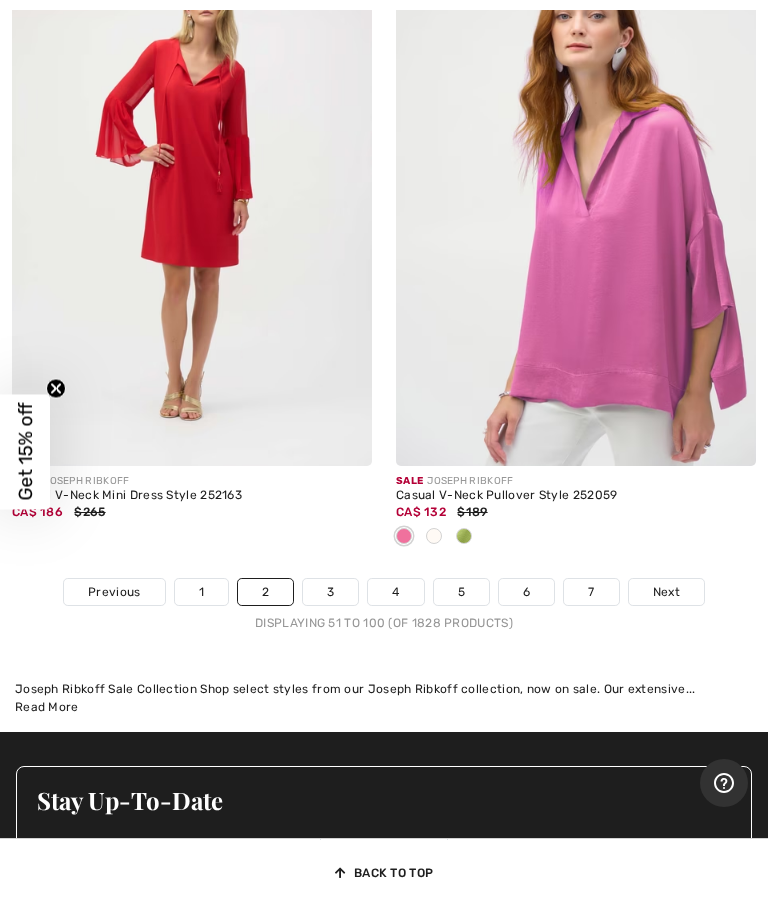 scroll, scrollTop: 16687, scrollLeft: 0, axis: vertical 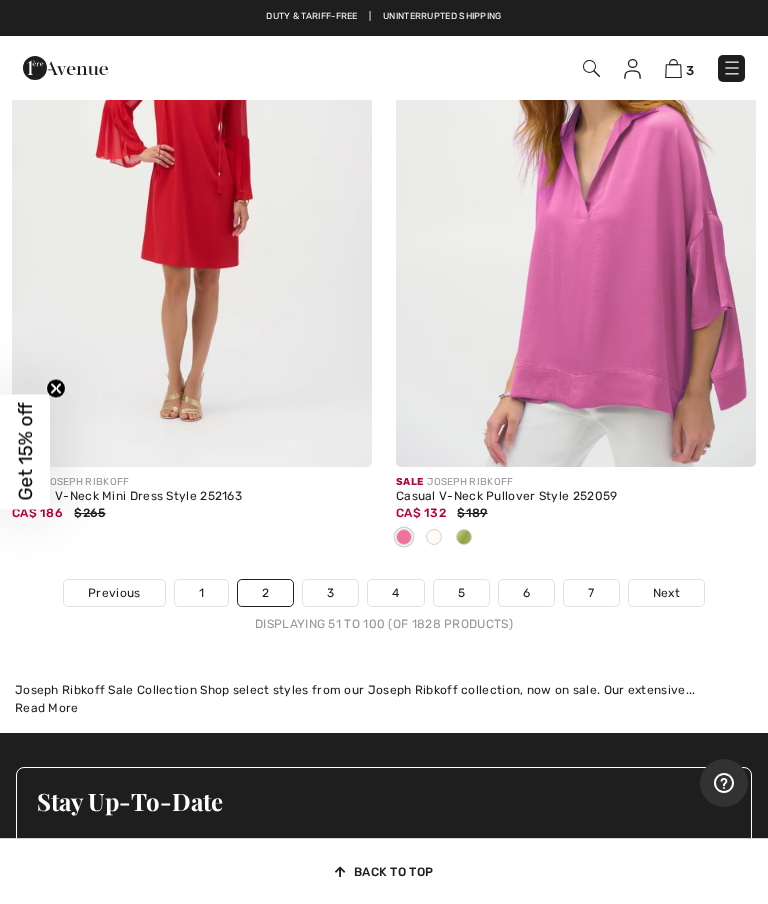 click on "3" at bounding box center [330, 593] 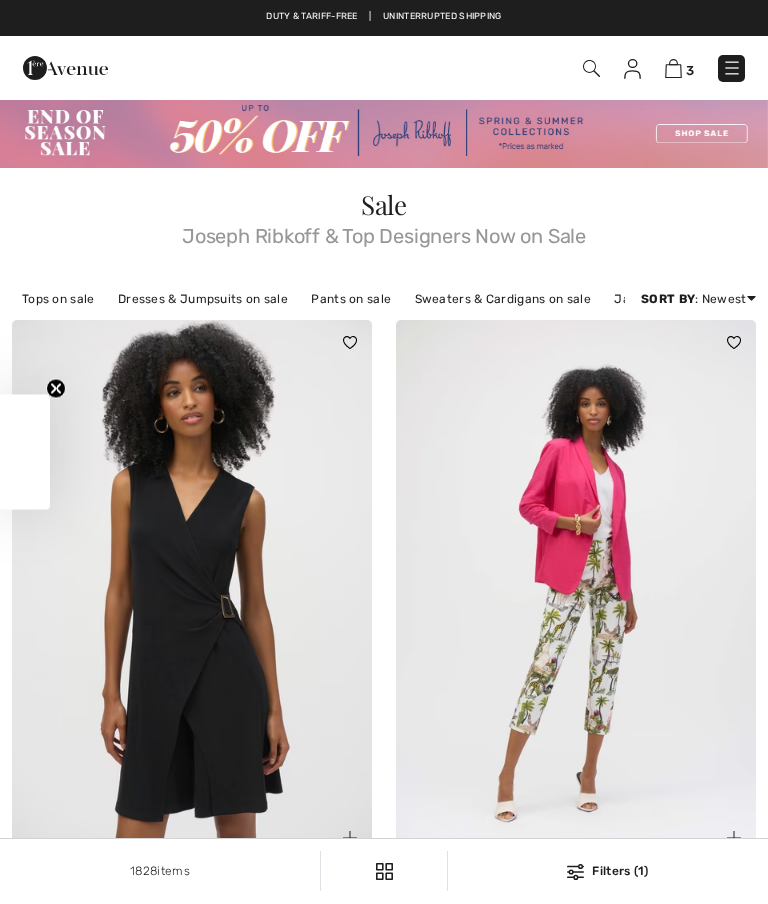 scroll, scrollTop: 164, scrollLeft: 0, axis: vertical 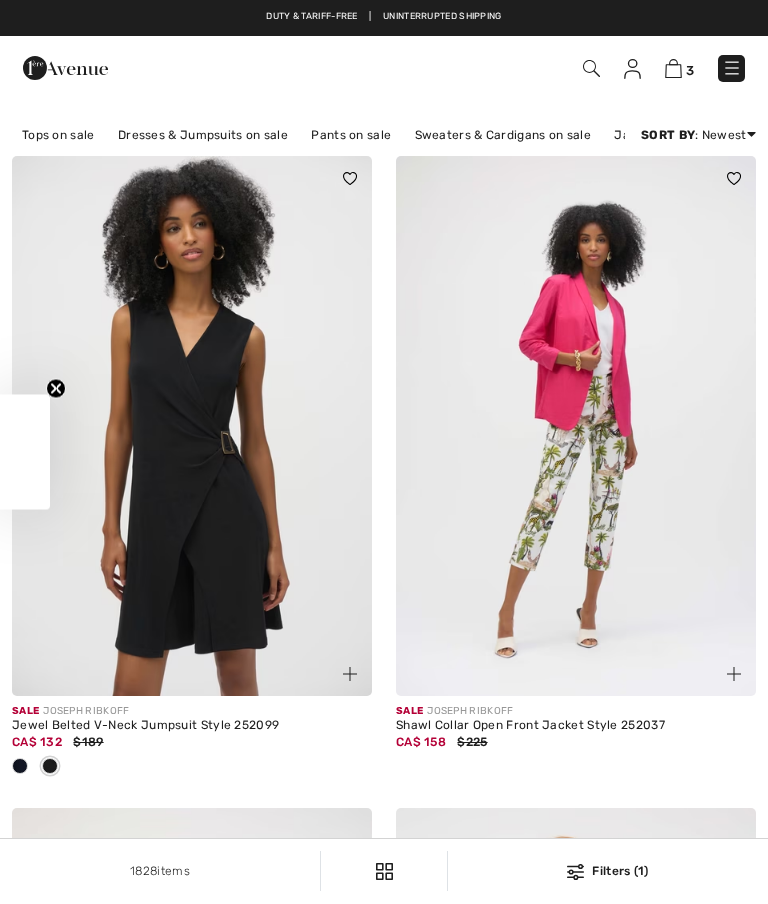 checkbox on "true" 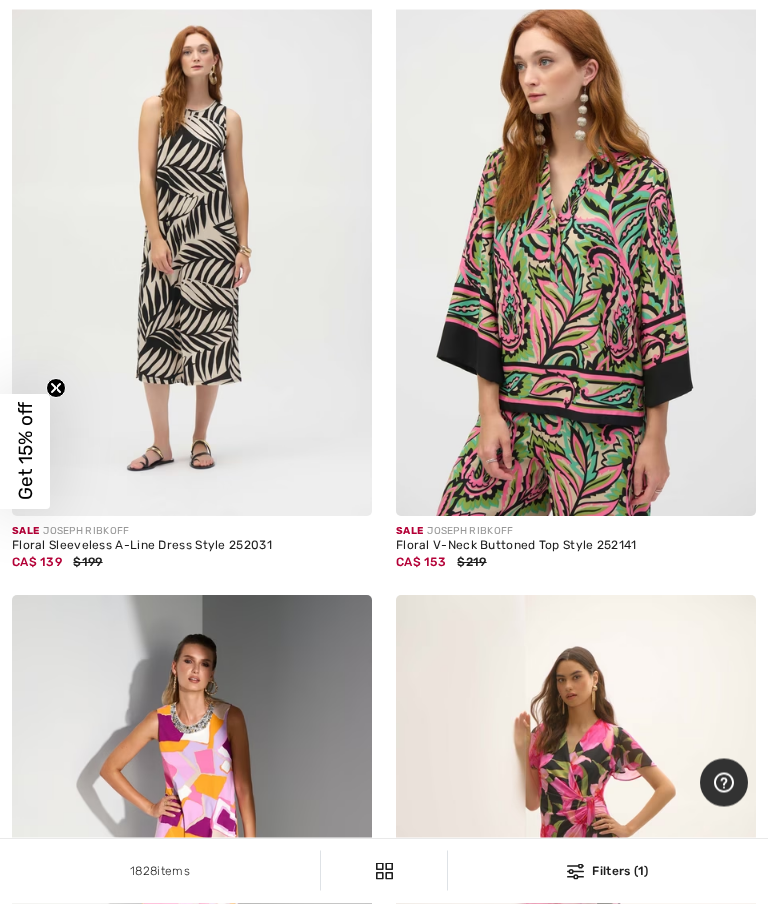 scroll, scrollTop: 1135, scrollLeft: 0, axis: vertical 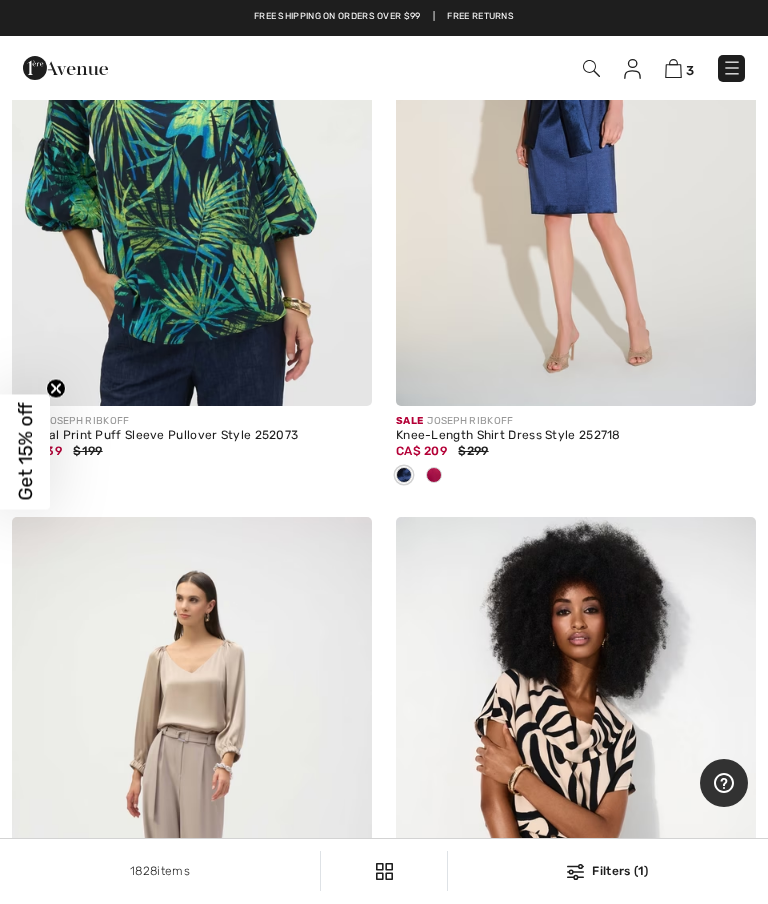 click at bounding box center (434, 476) 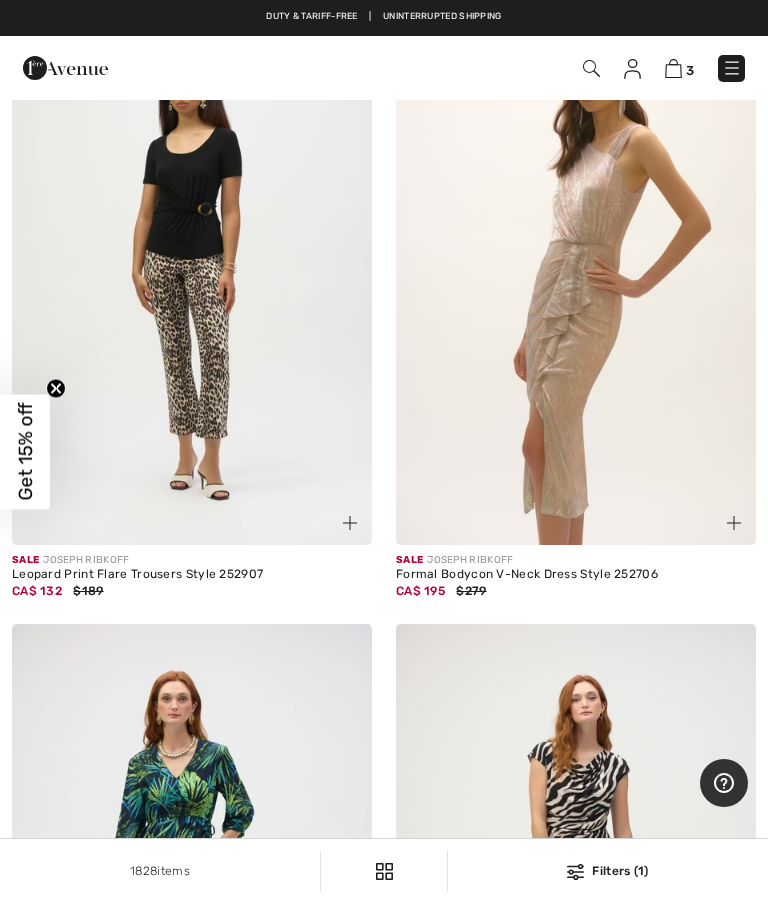 scroll, scrollTop: 6846, scrollLeft: 0, axis: vertical 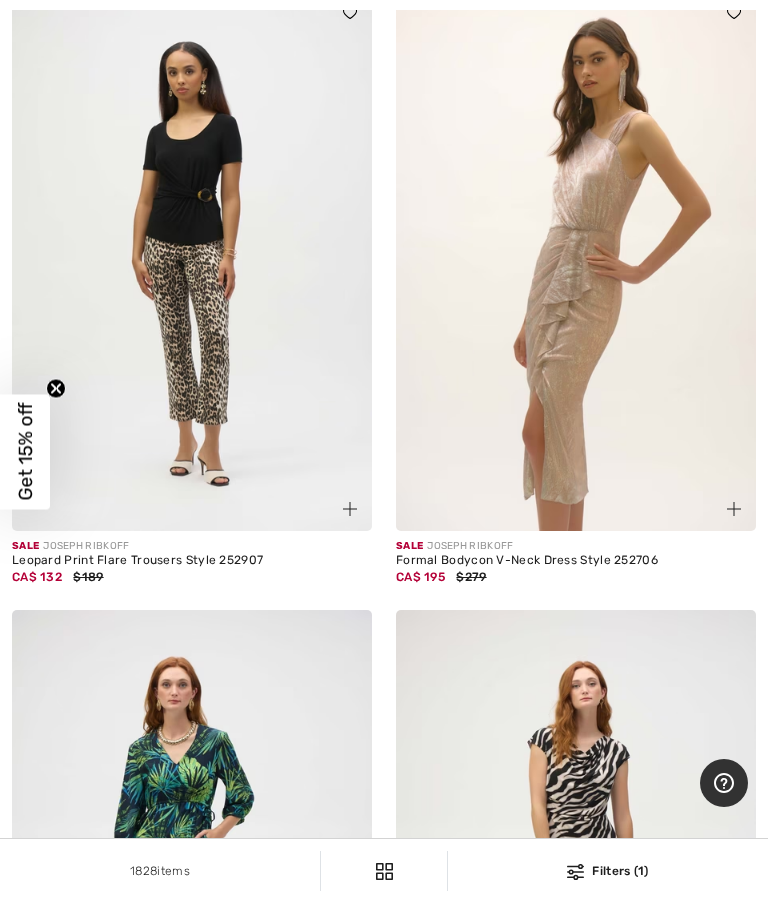 click at bounding box center [576, 261] 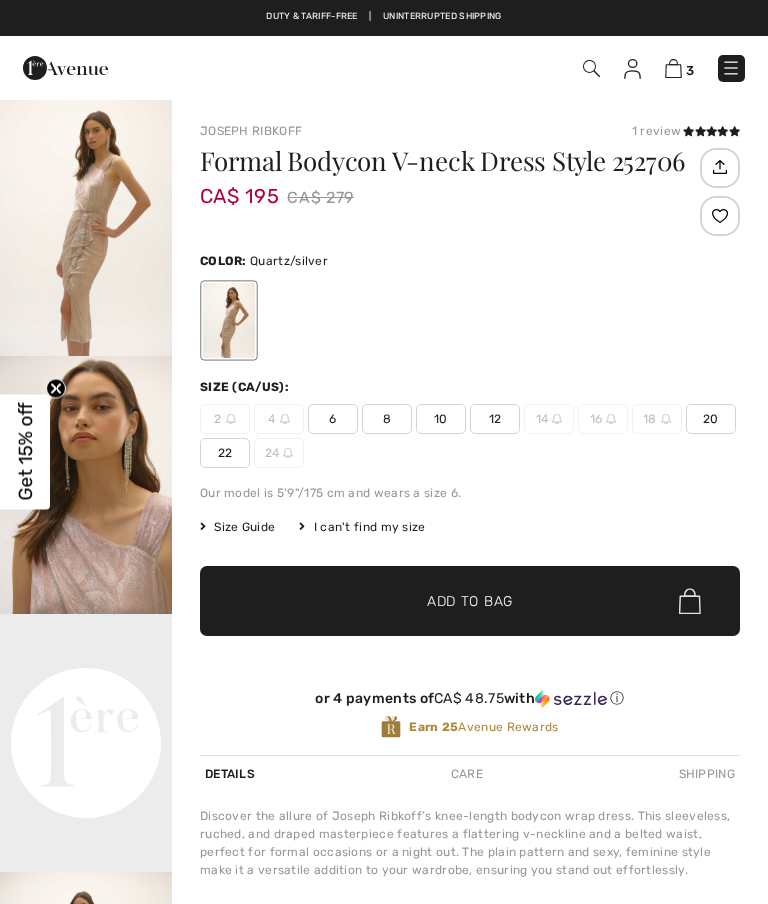 scroll, scrollTop: 0, scrollLeft: 0, axis: both 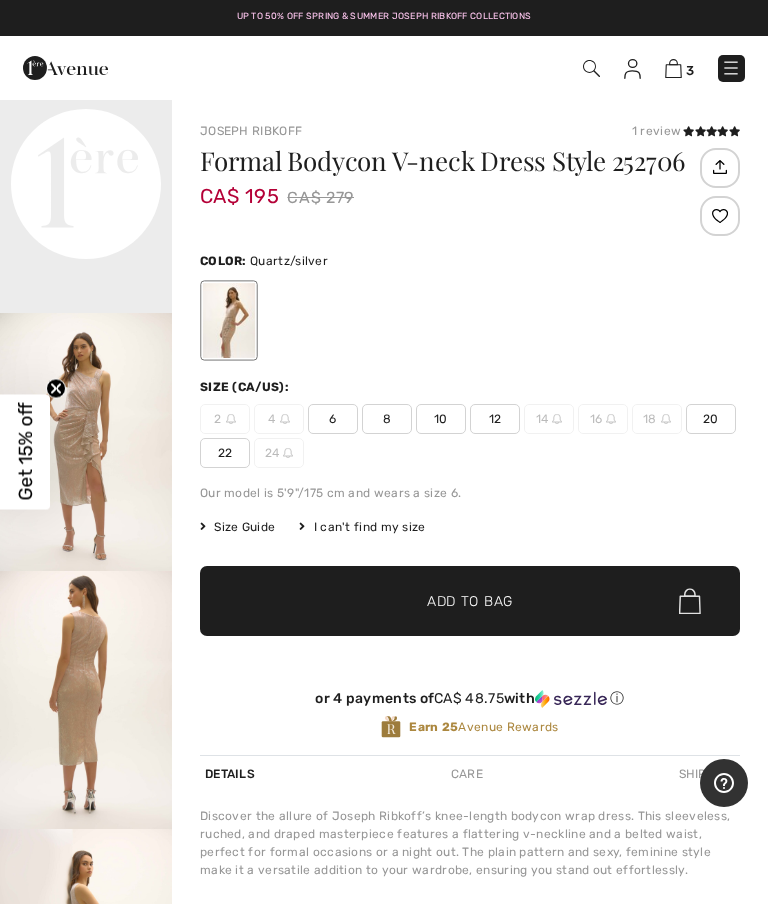 click on "6" at bounding box center (333, 419) 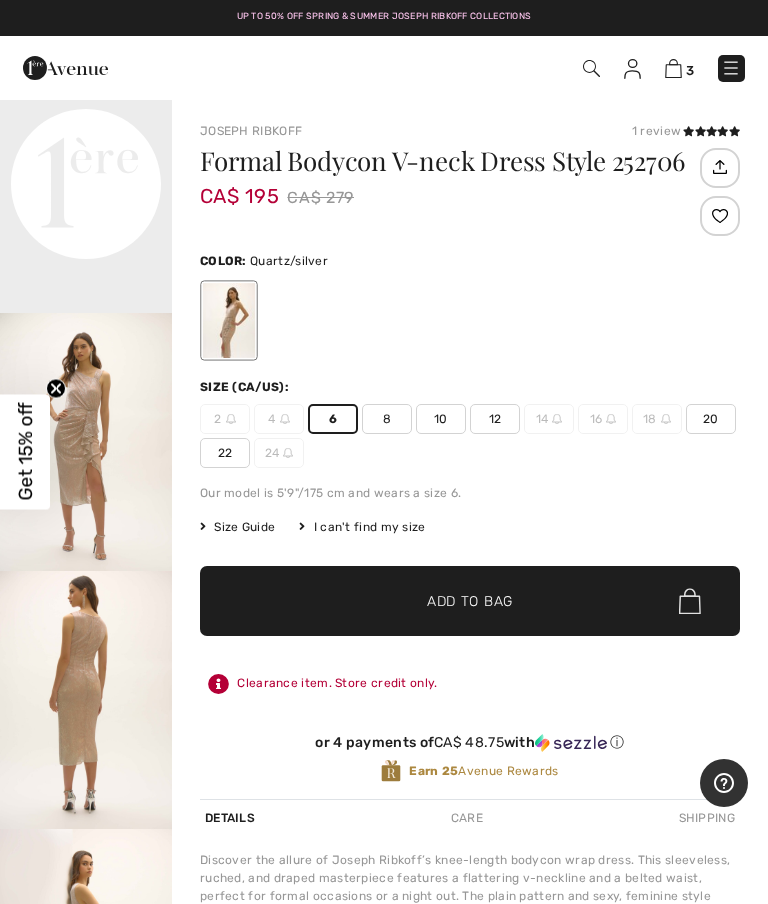 click on "✔ Added to Bag
Add to Bag" at bounding box center (470, 601) 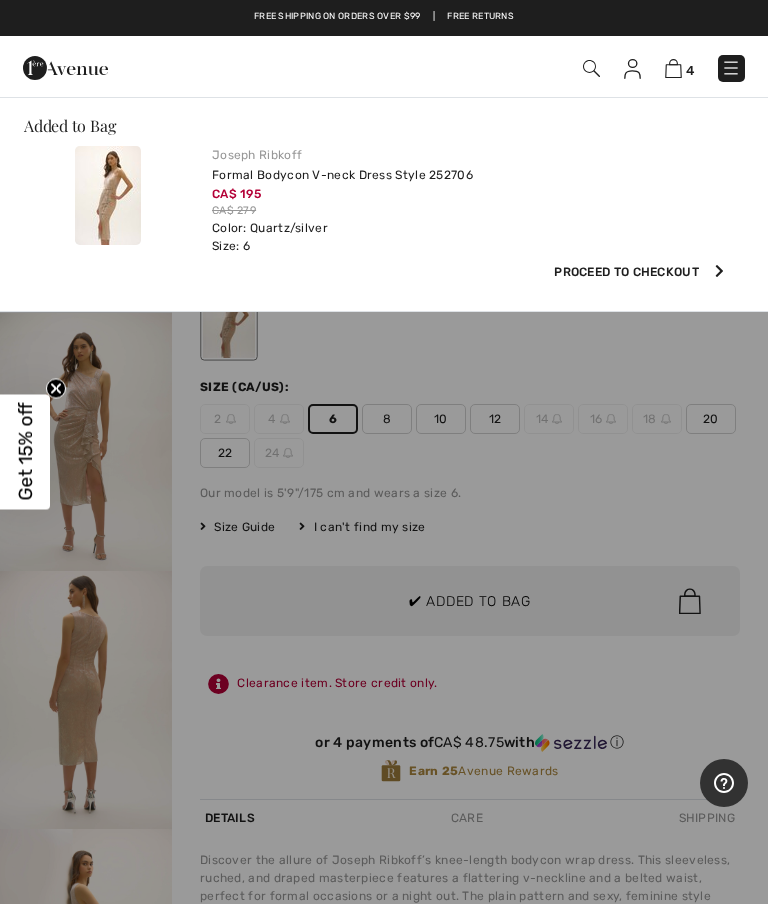 scroll, scrollTop: 0, scrollLeft: 0, axis: both 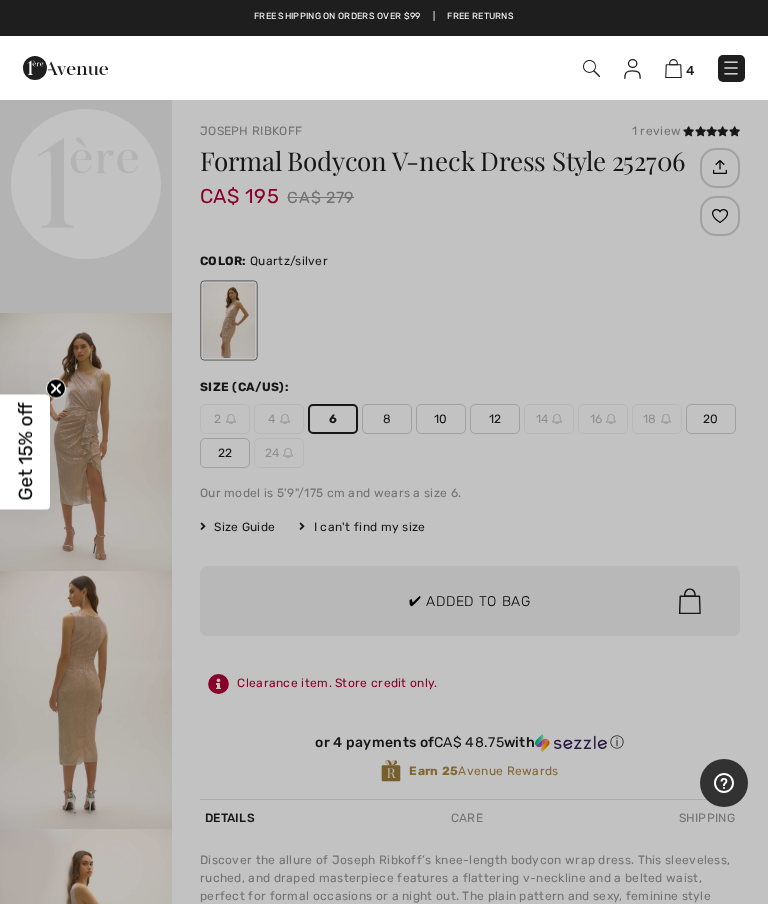 click at bounding box center [384, 452] 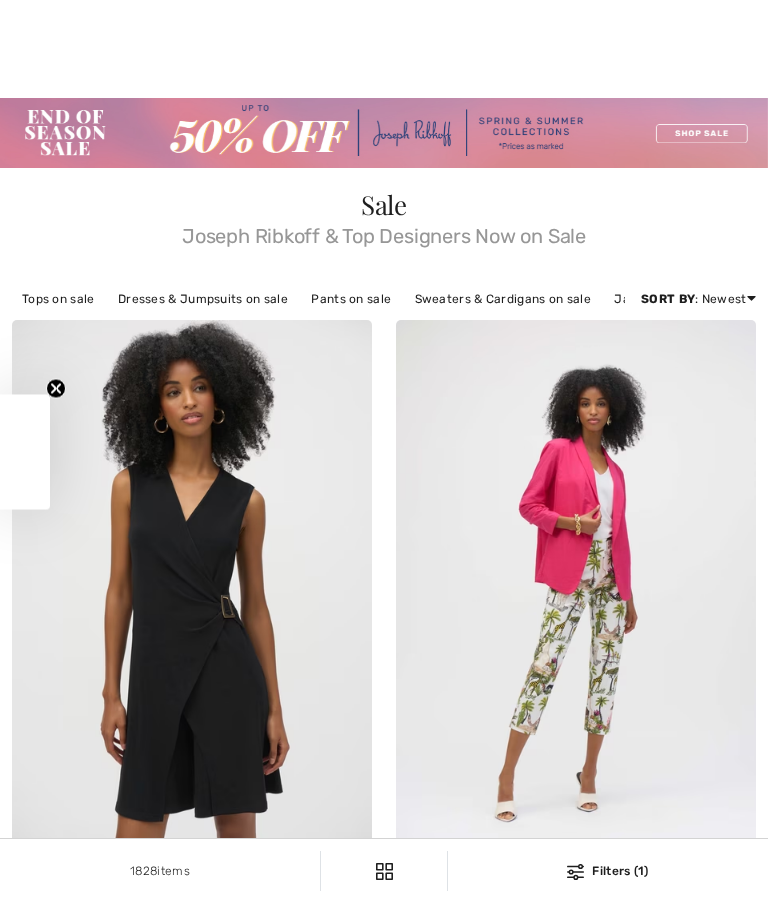 checkbox on "true" 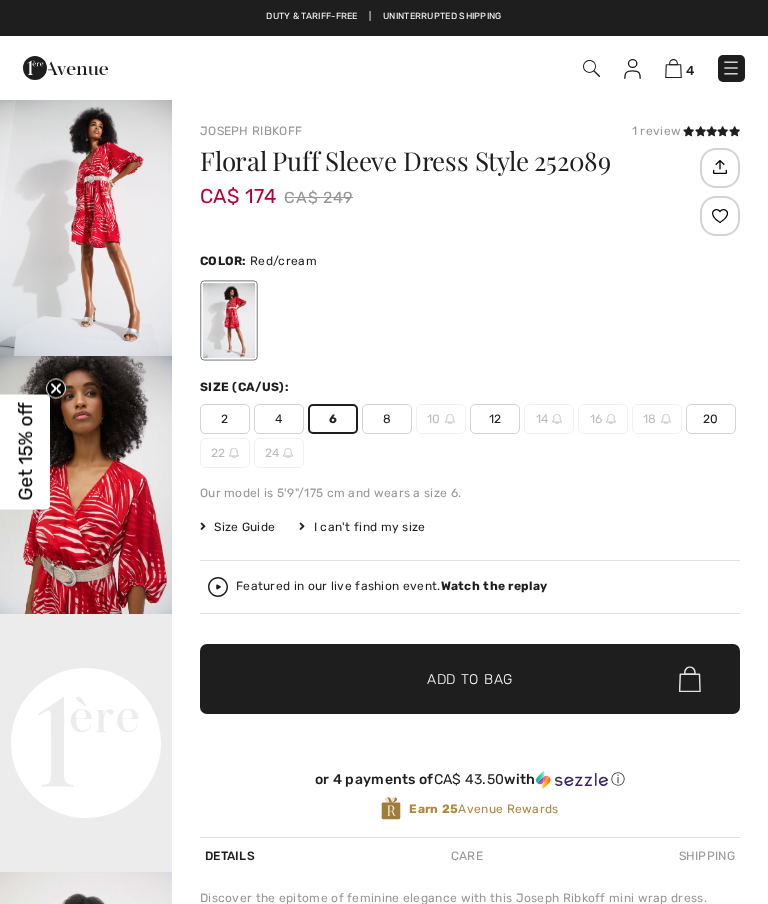 scroll, scrollTop: 0, scrollLeft: 0, axis: both 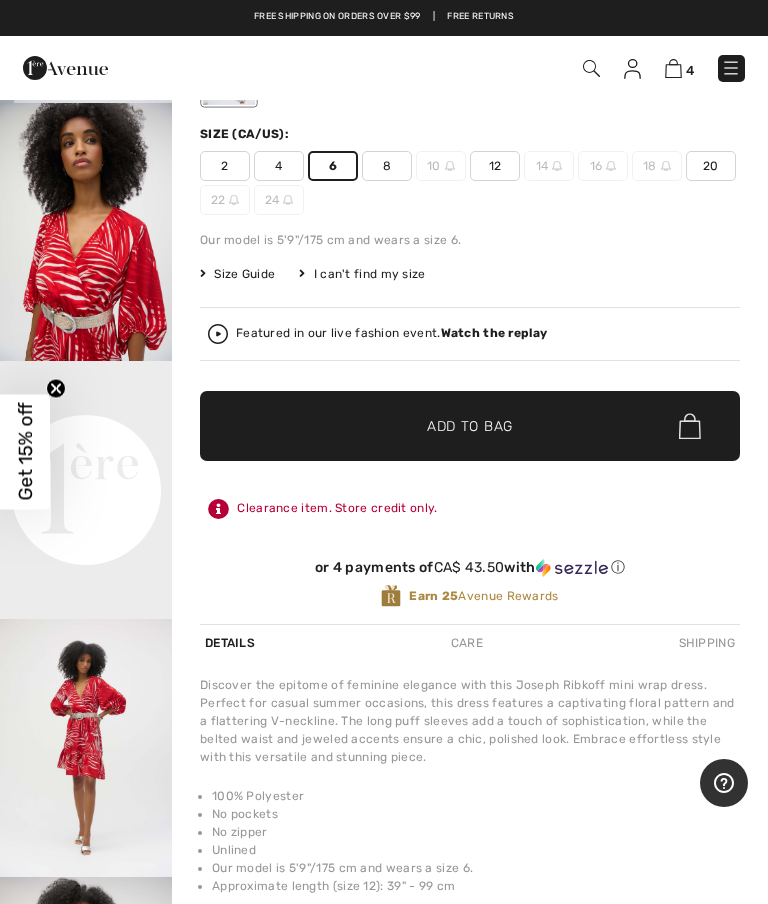 click on "✔ Added to Bag
Add to Bag" at bounding box center (470, 426) 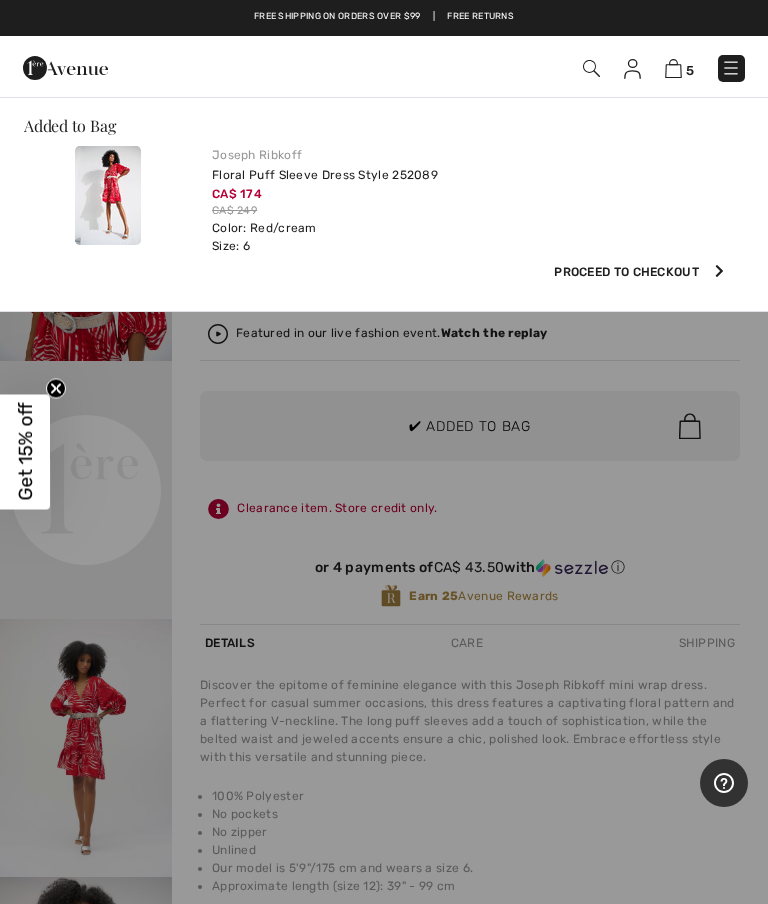 scroll, scrollTop: 0, scrollLeft: 0, axis: both 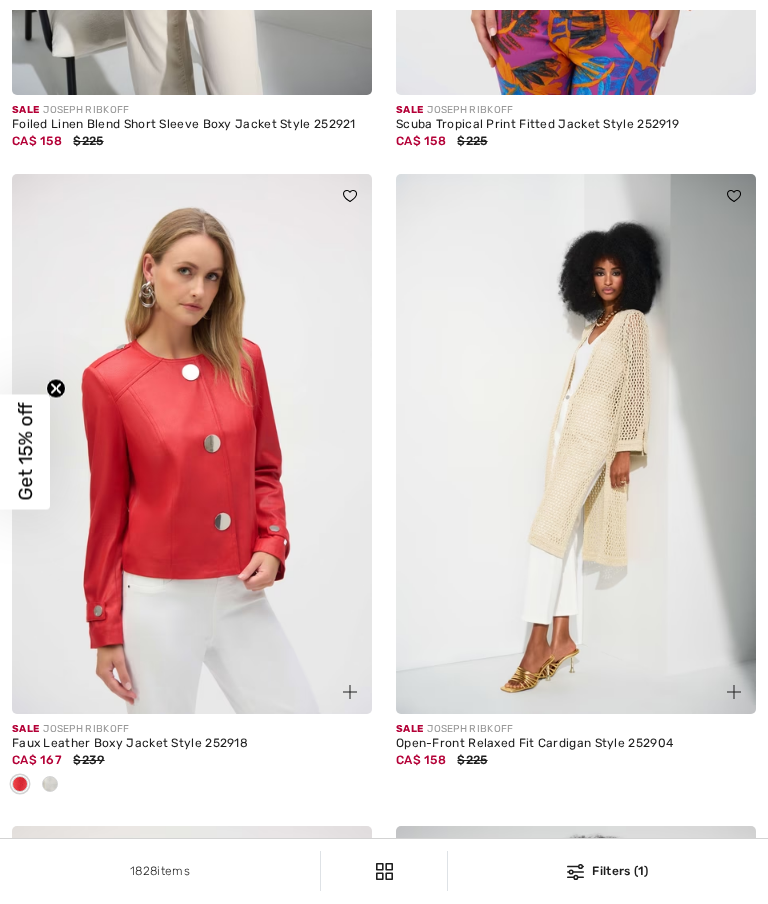 checkbox on "true" 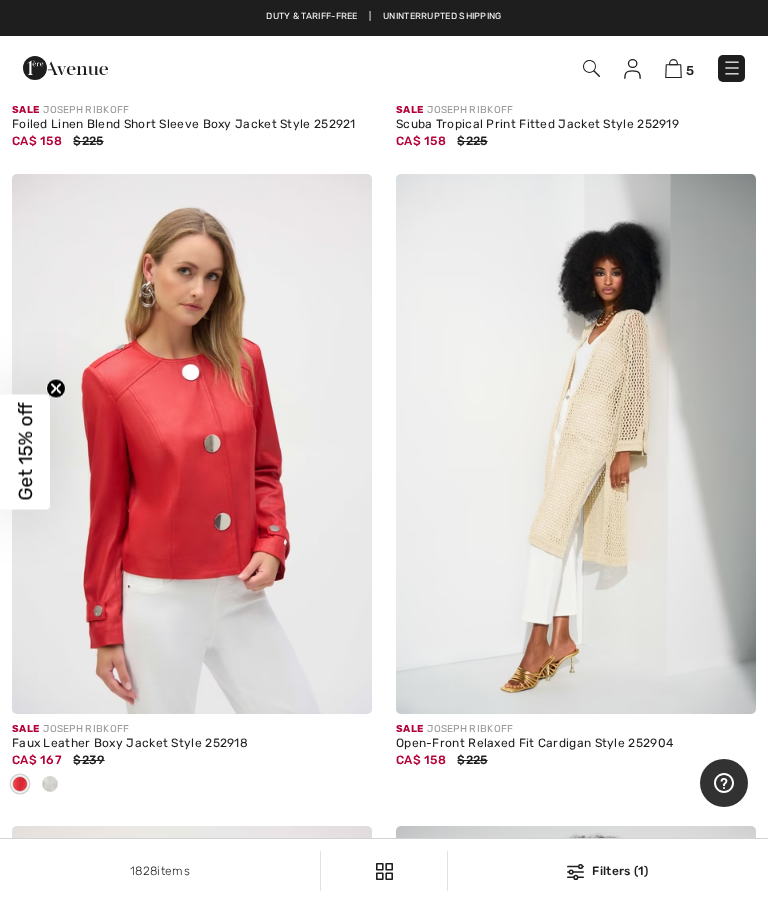 scroll, scrollTop: 8205, scrollLeft: 0, axis: vertical 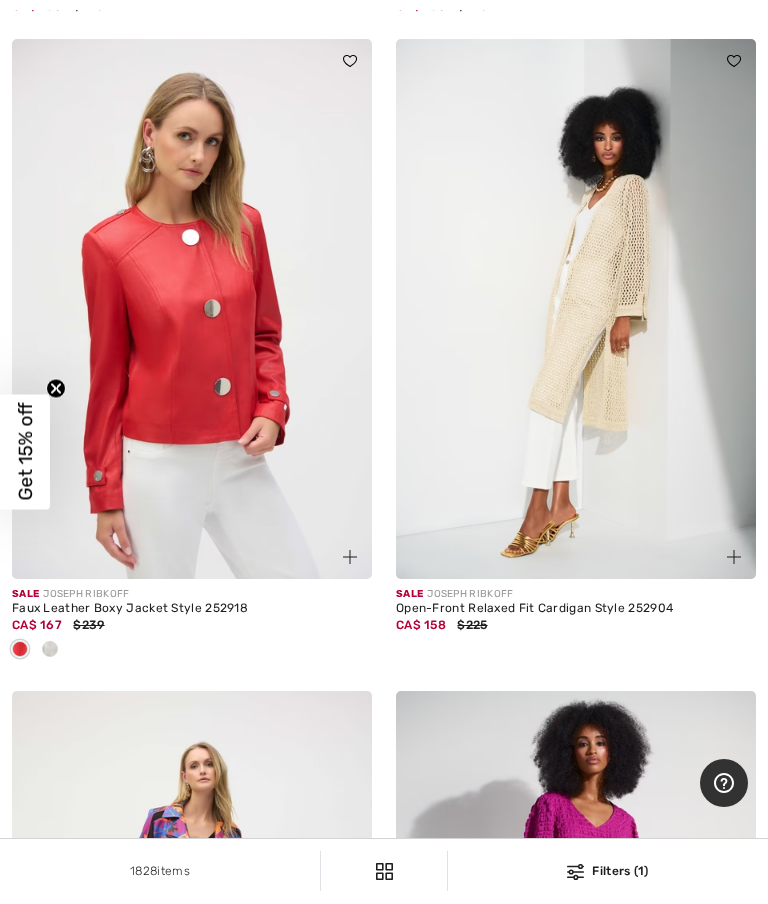 click at bounding box center (50, 649) 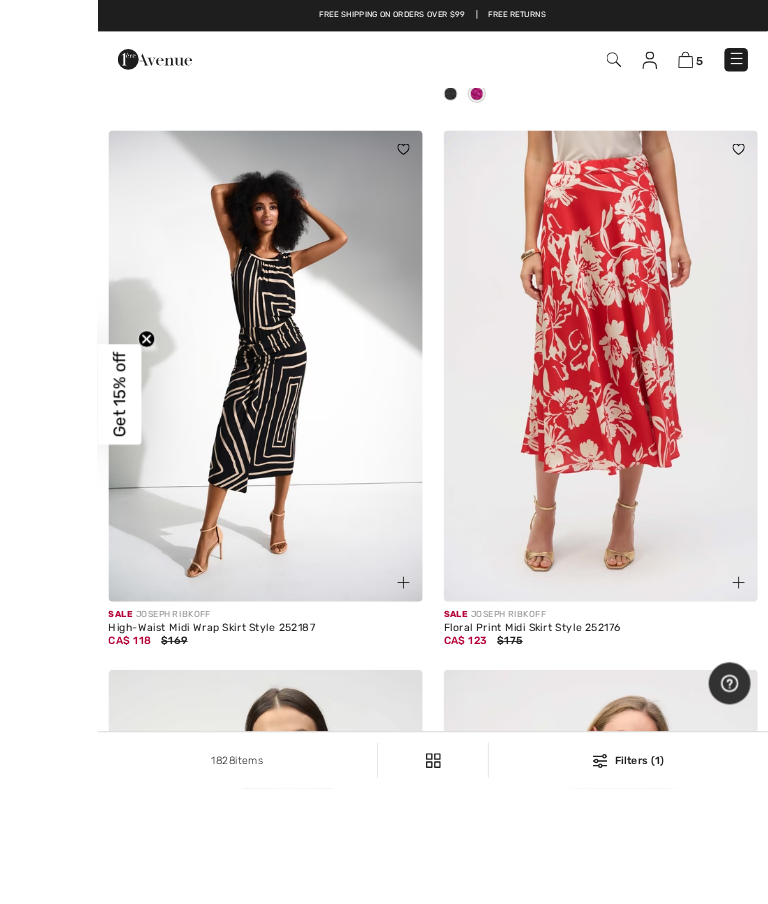 scroll, scrollTop: 10861, scrollLeft: 0, axis: vertical 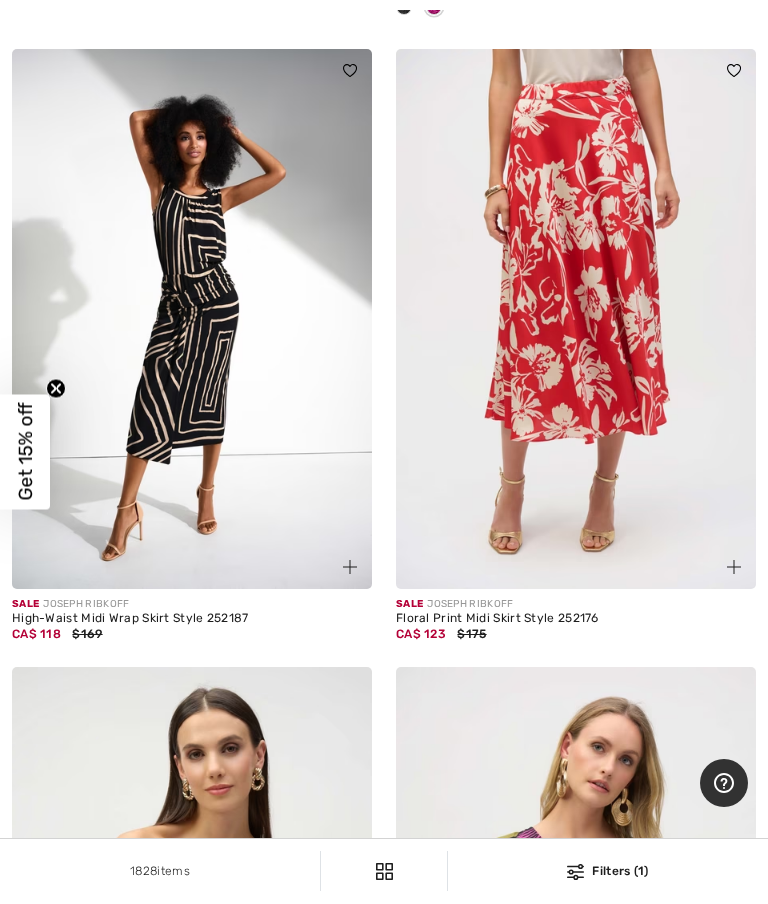 click at bounding box center (192, 319) 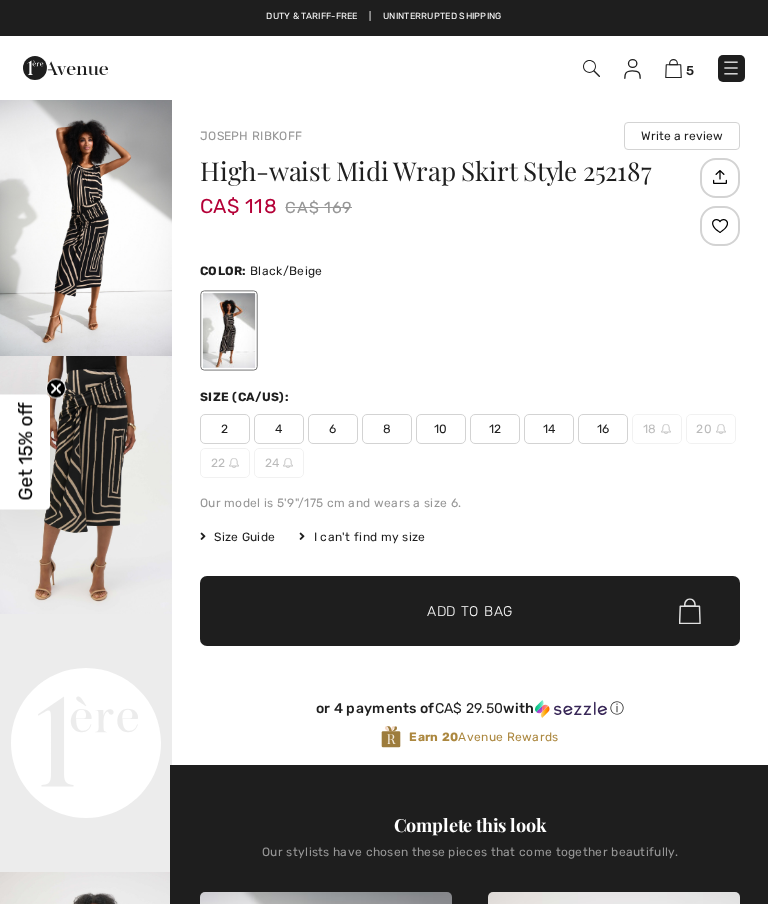 scroll, scrollTop: 0, scrollLeft: 0, axis: both 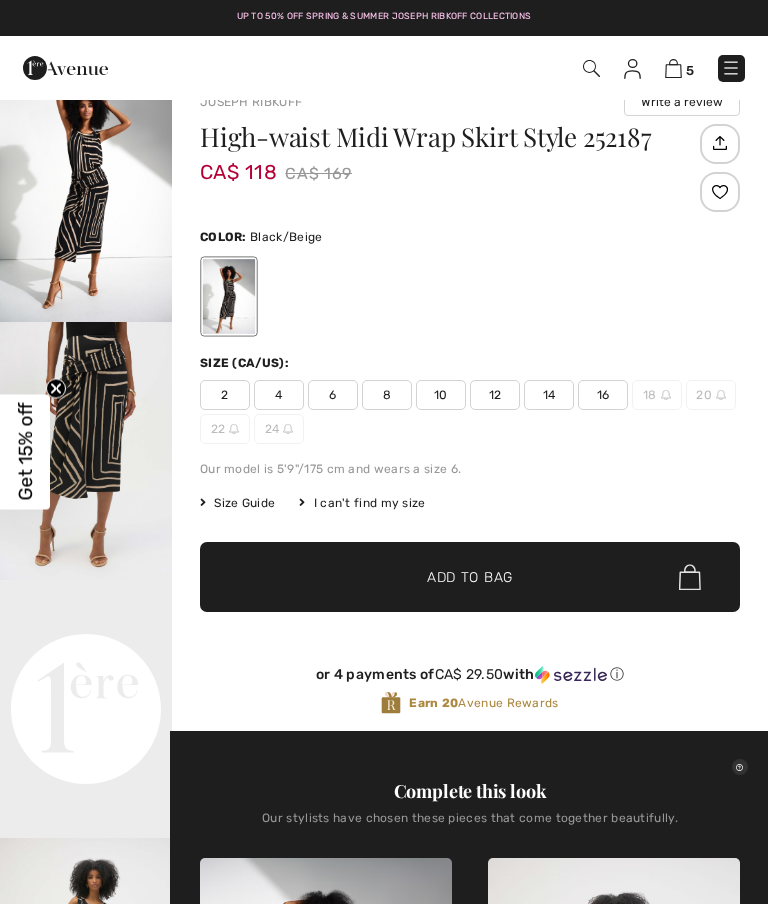 click on "6" at bounding box center (333, 395) 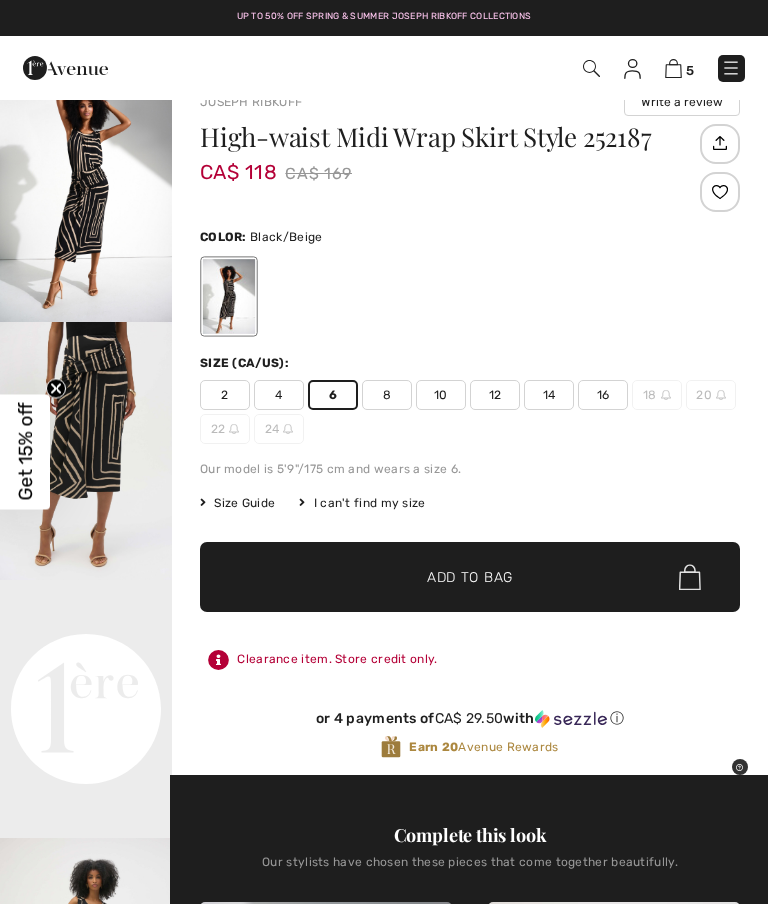click on "✔ Added to Bag
Add to Bag" at bounding box center (470, 577) 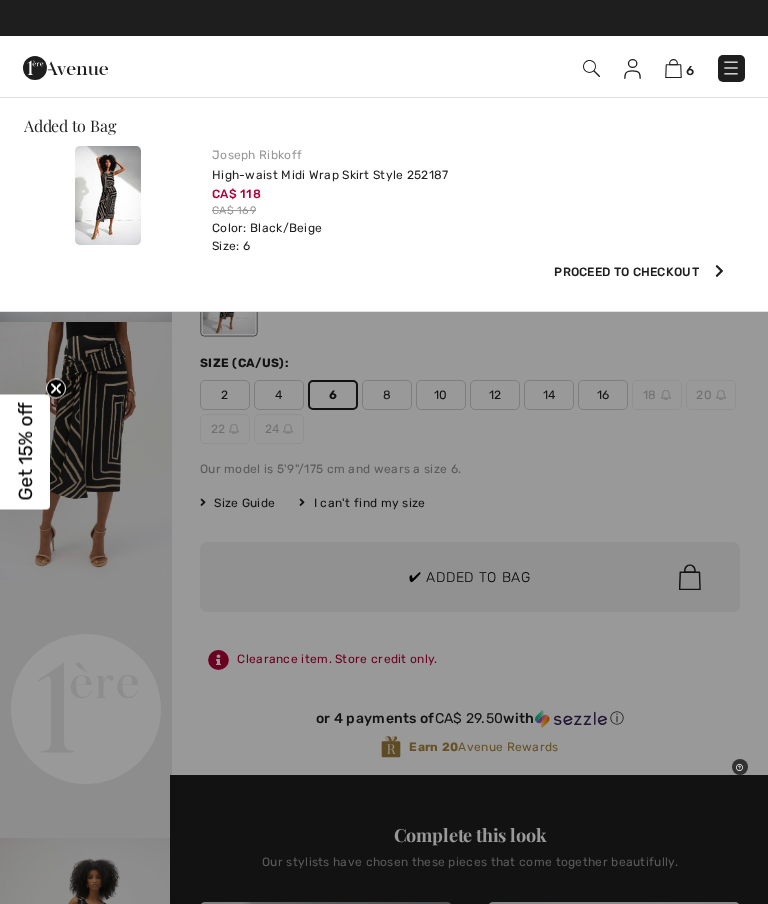 scroll, scrollTop: 0, scrollLeft: 0, axis: both 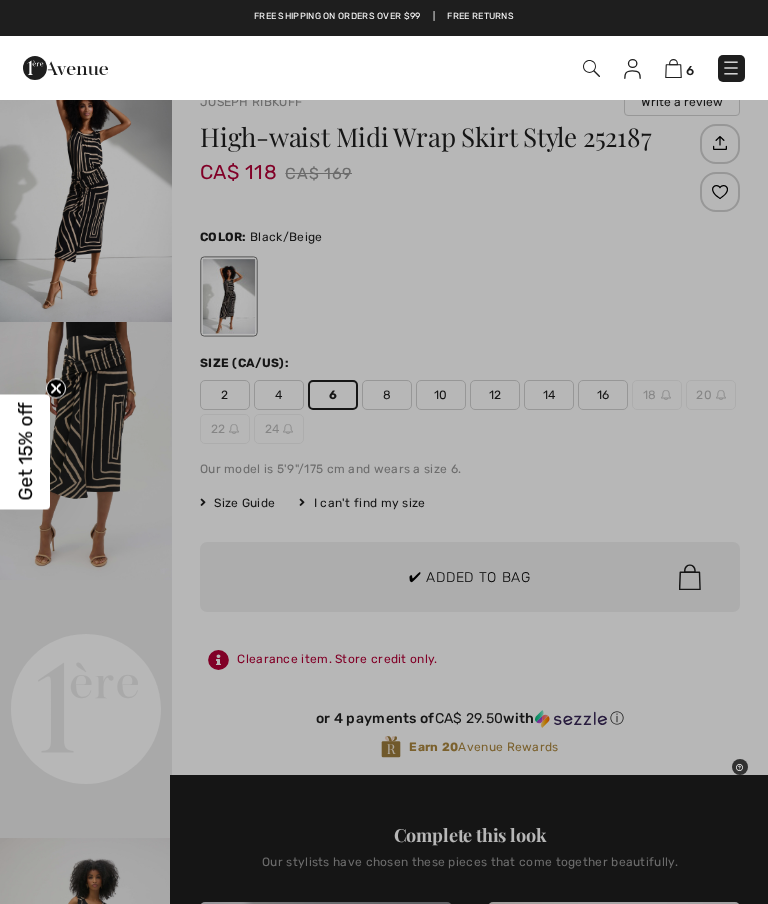 click at bounding box center (384, 452) 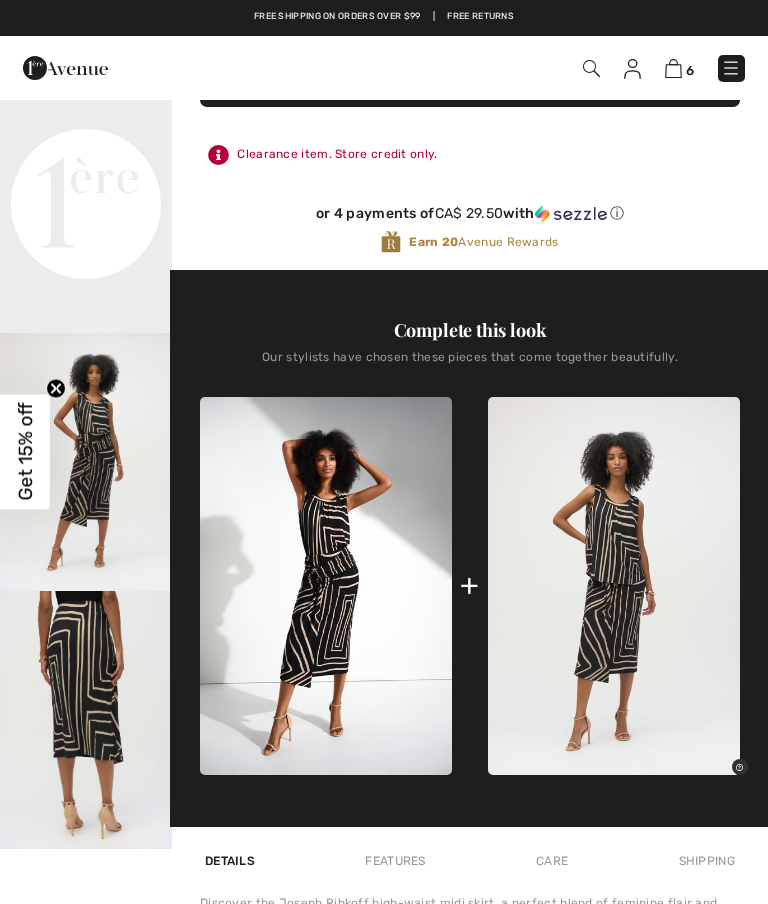 scroll, scrollTop: 637, scrollLeft: 0, axis: vertical 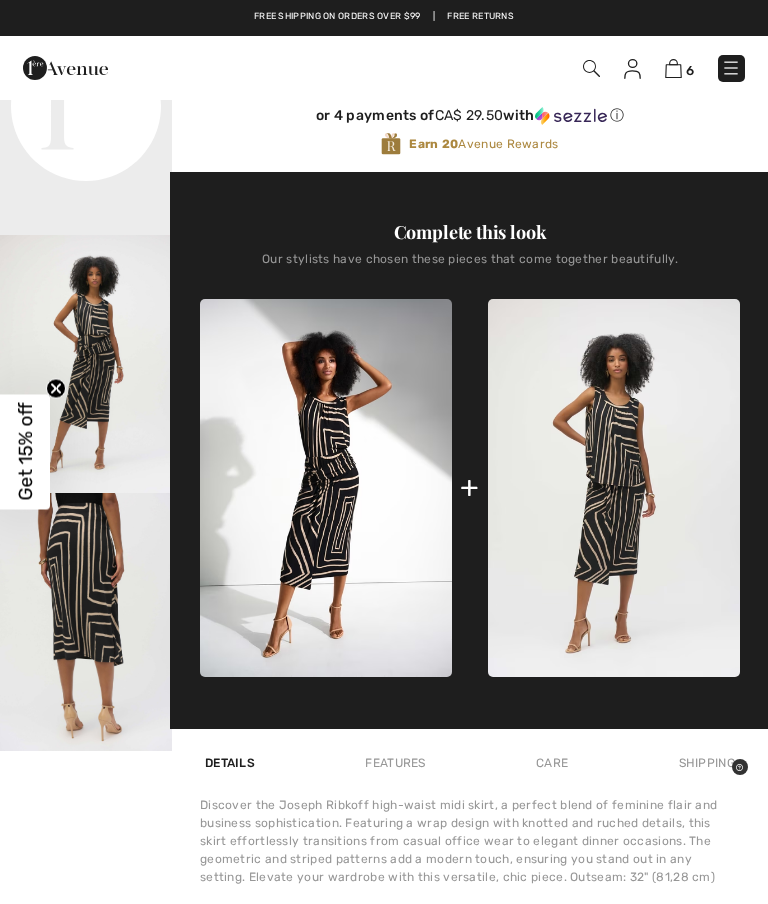 click at bounding box center (614, 488) 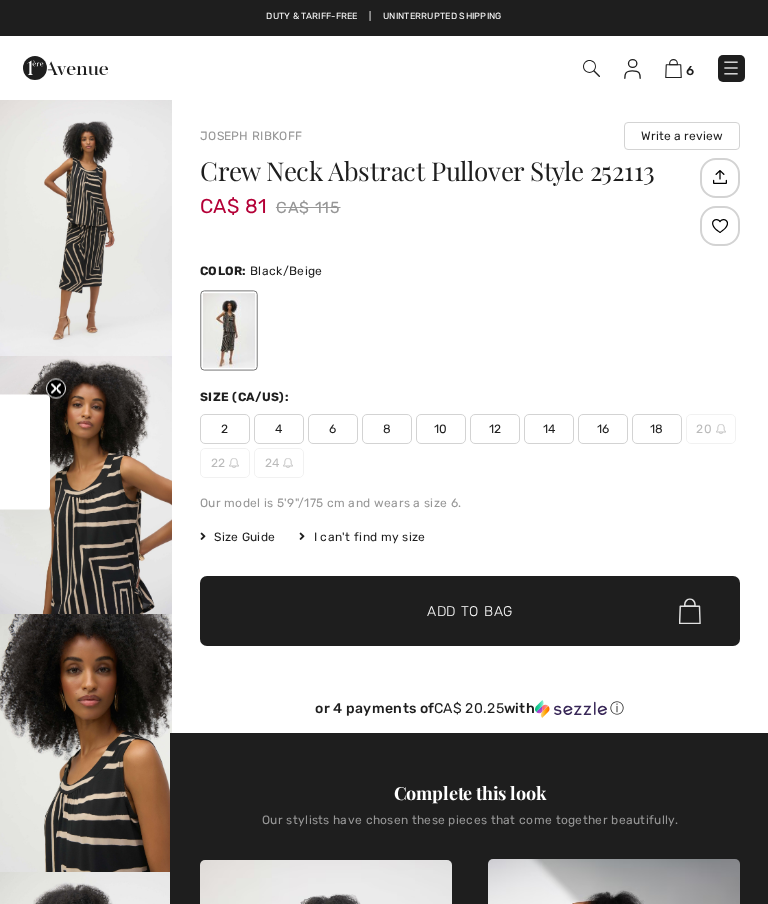 scroll, scrollTop: 0, scrollLeft: 0, axis: both 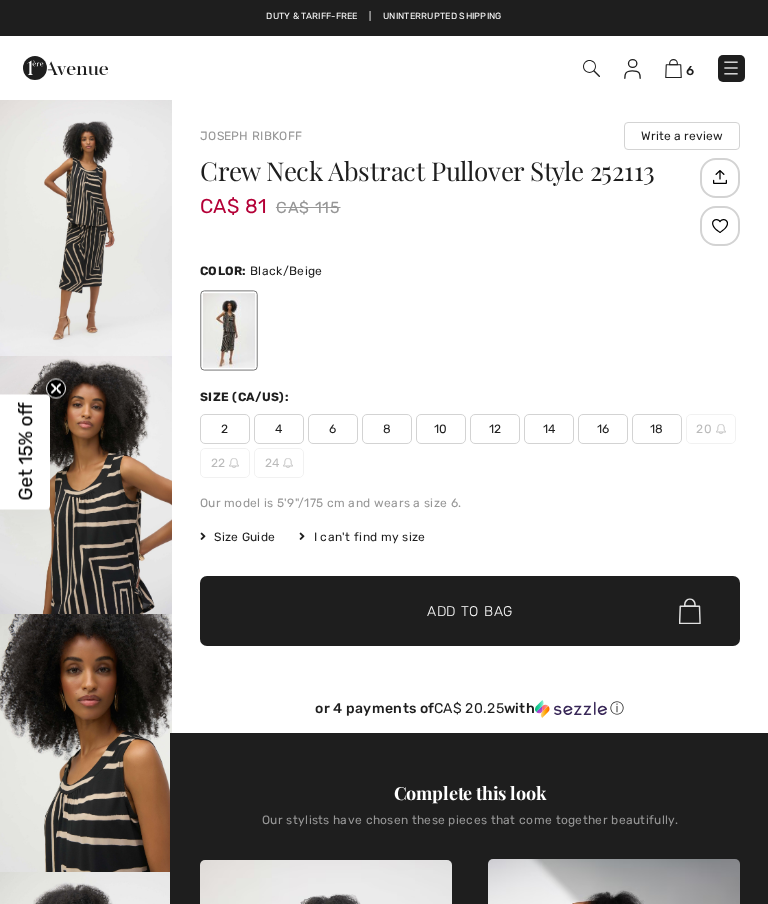 click on "6" at bounding box center [333, 429] 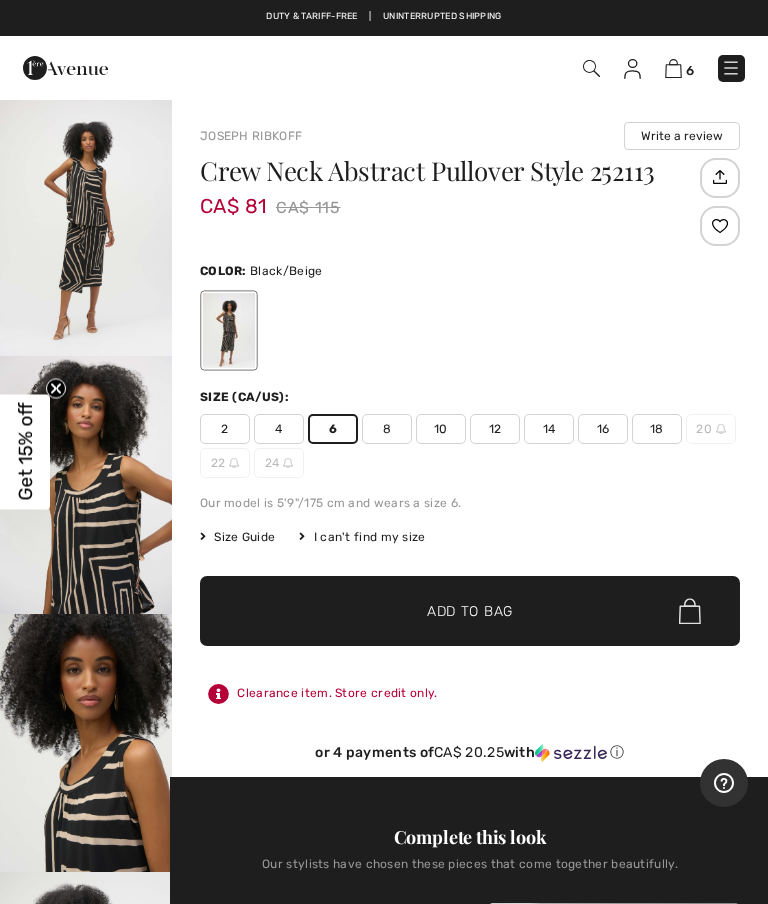scroll, scrollTop: 0, scrollLeft: 0, axis: both 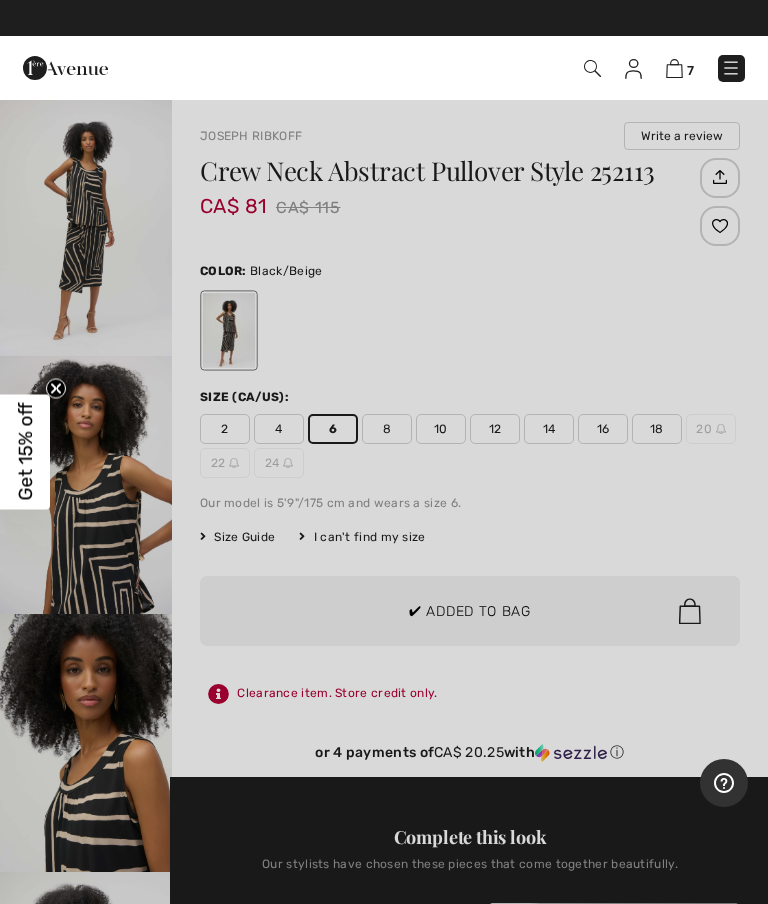 click at bounding box center [384, 452] 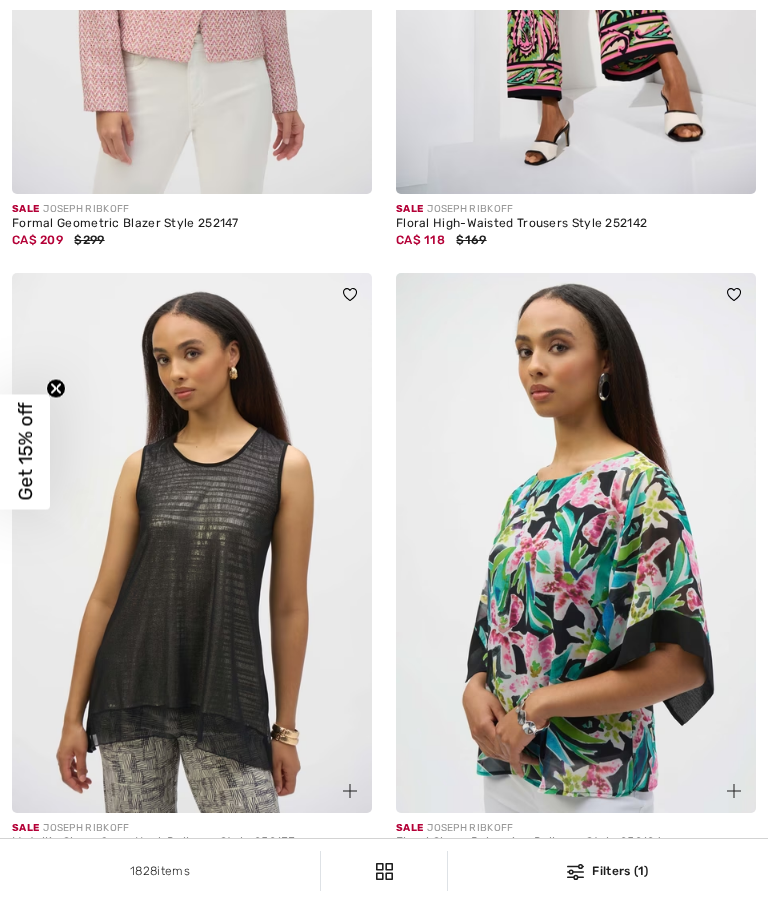 scroll, scrollTop: 12868, scrollLeft: 0, axis: vertical 